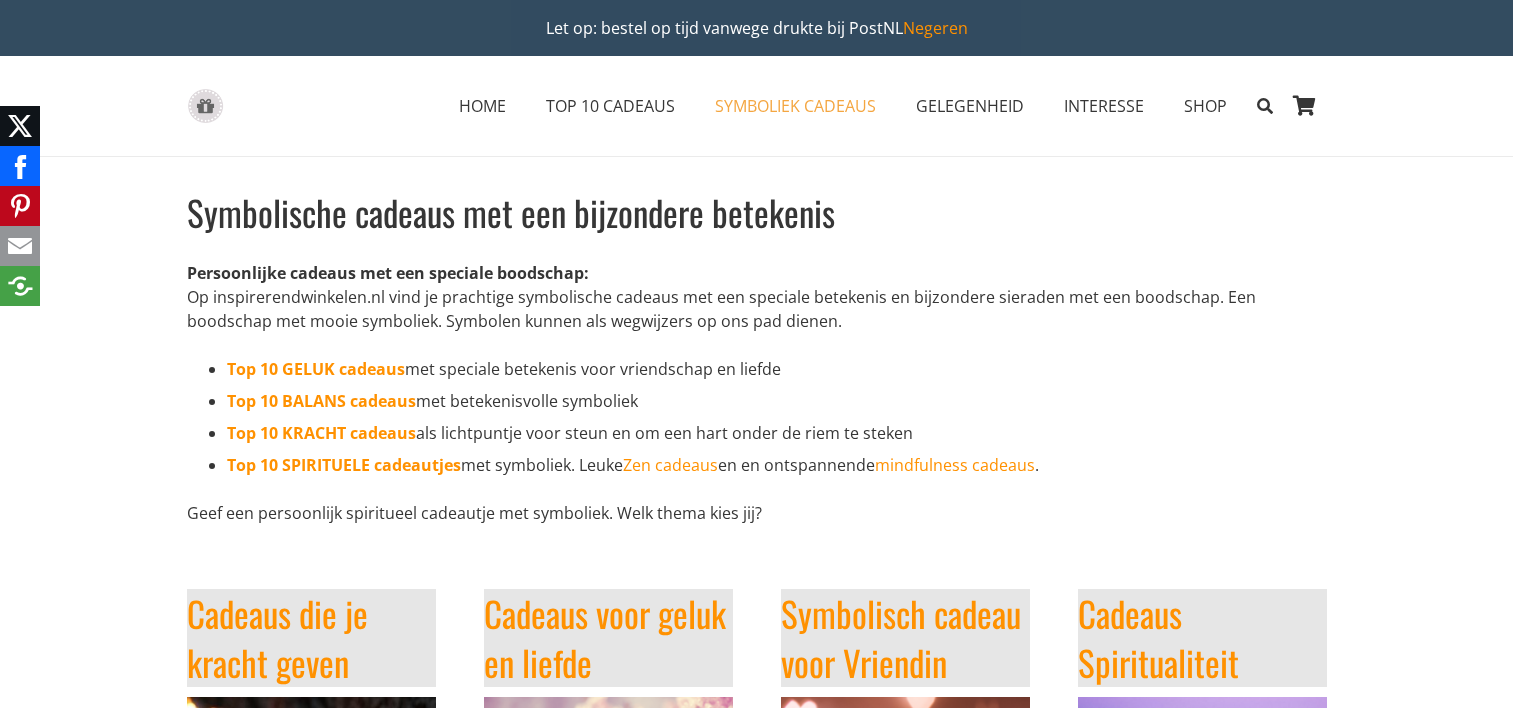 scroll, scrollTop: 0, scrollLeft: 0, axis: both 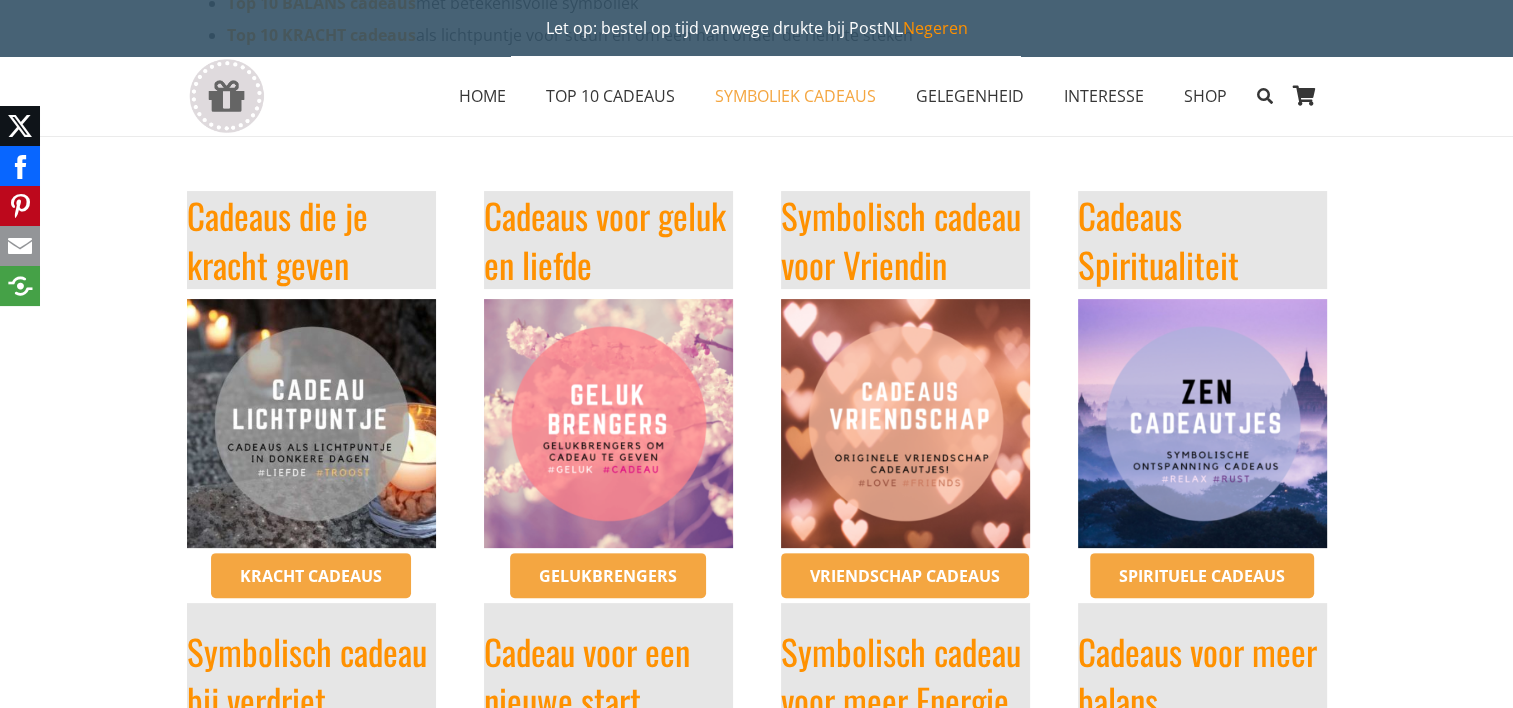 click at bounding box center [311, 423] 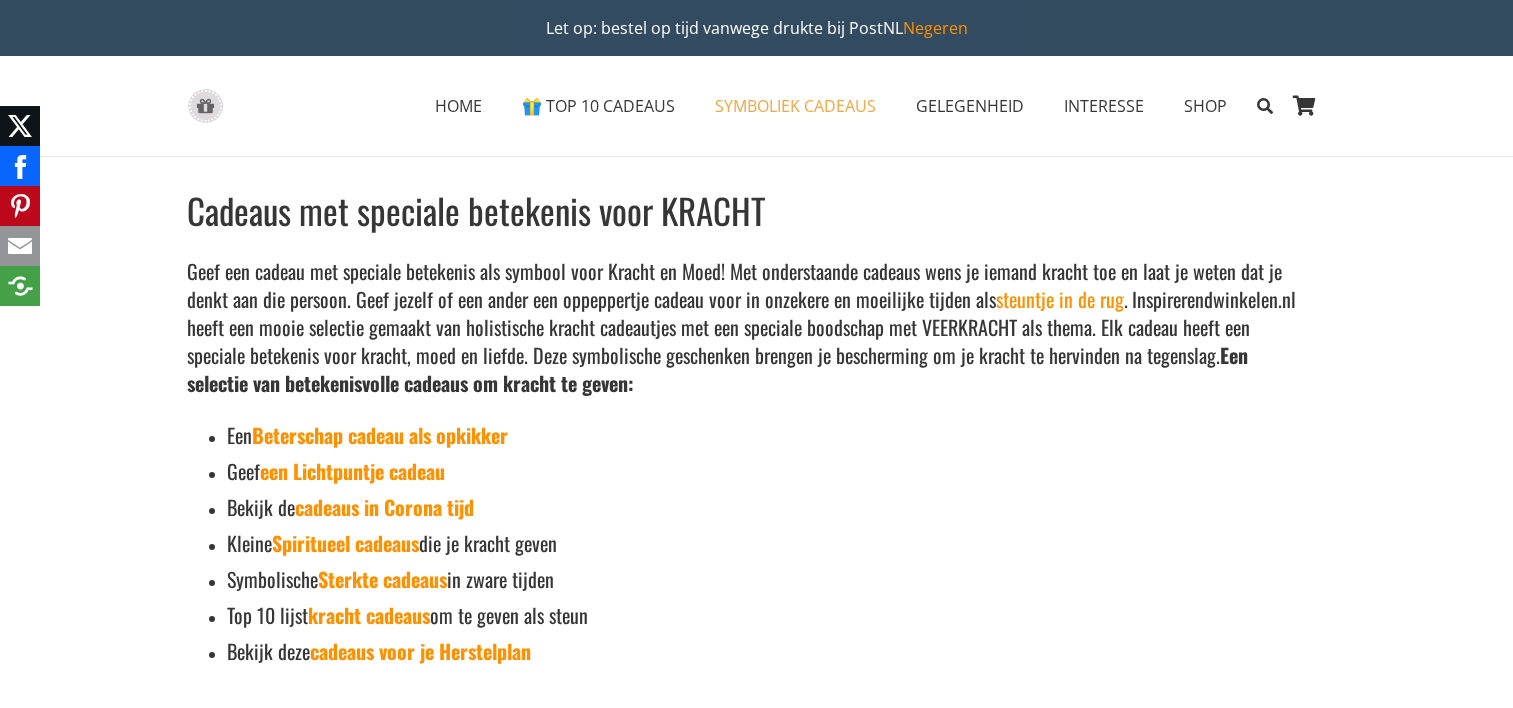 scroll, scrollTop: 0, scrollLeft: 0, axis: both 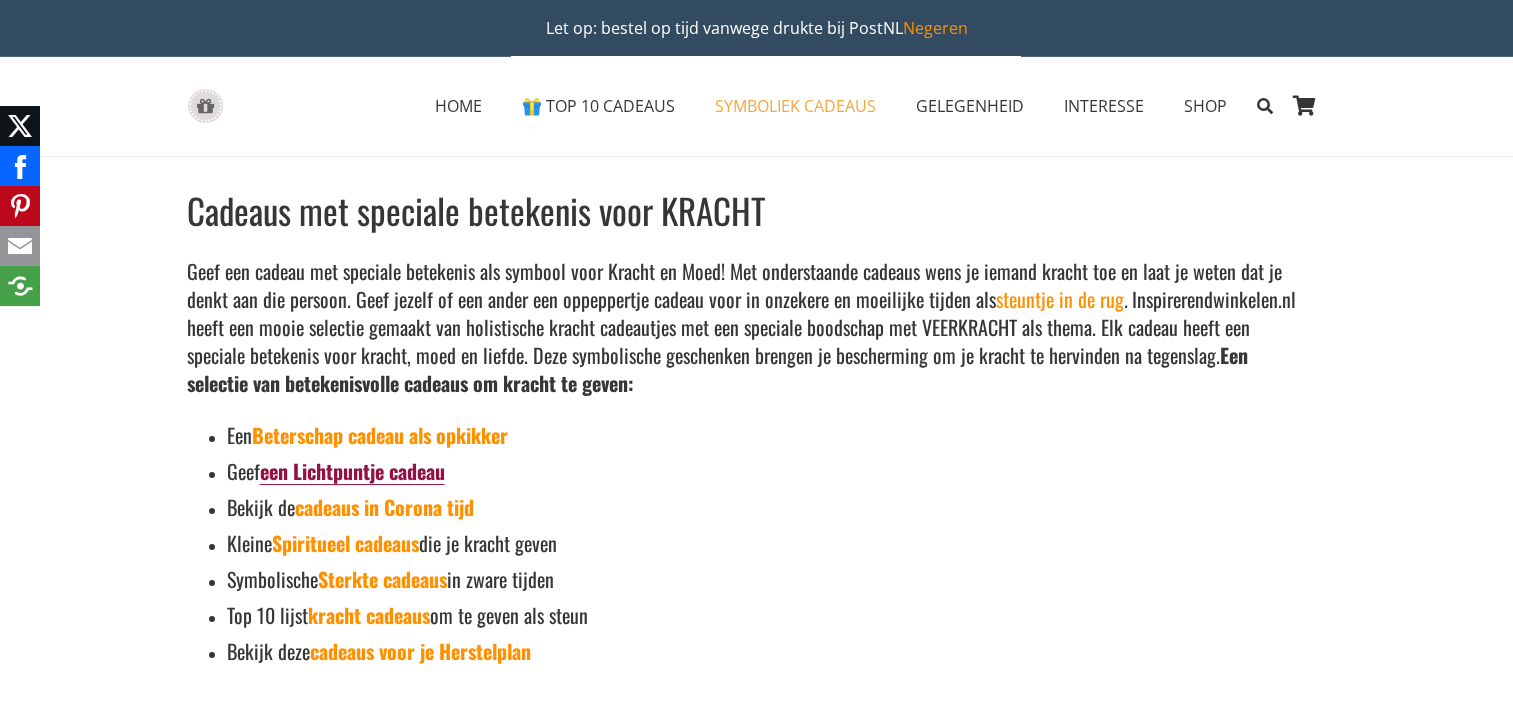 click on "een Lichtpuntje cadeau" at bounding box center [352, 471] 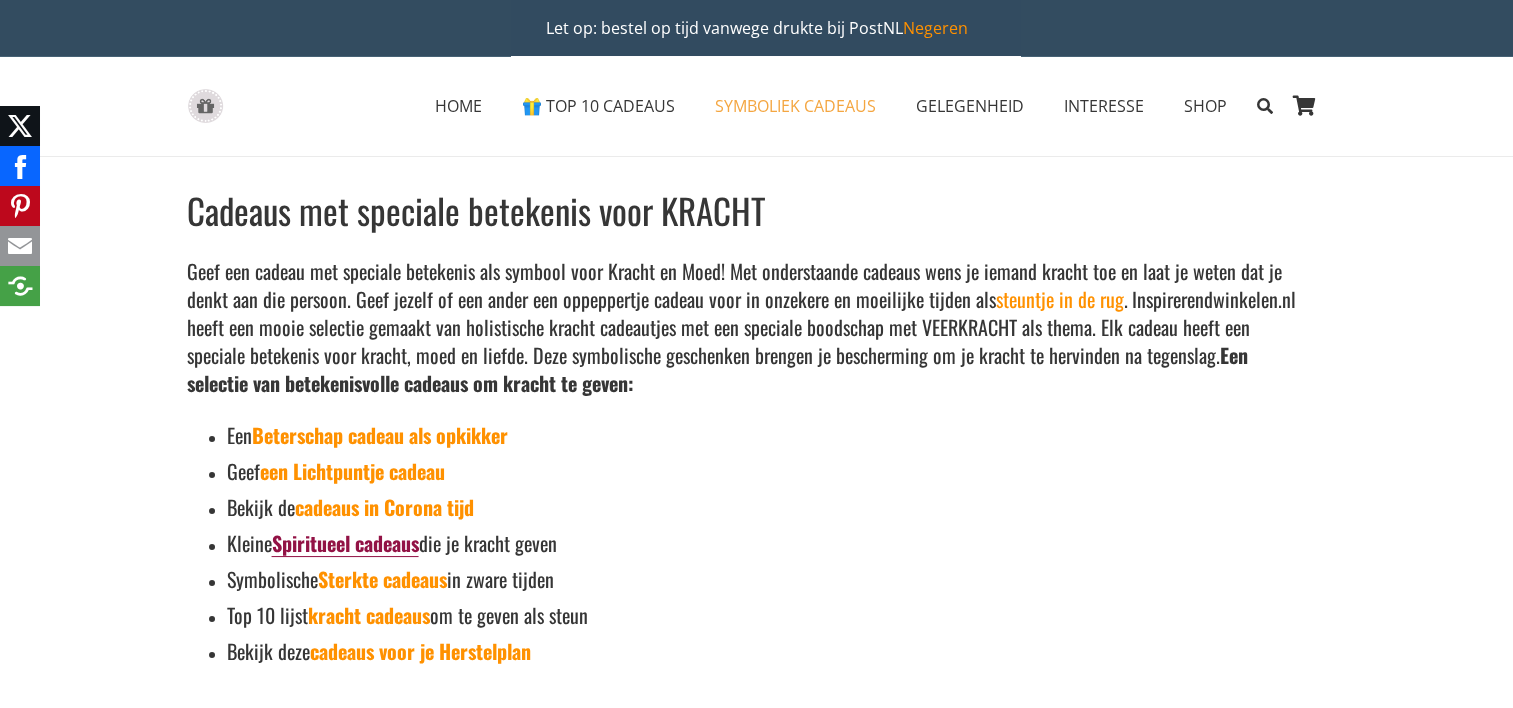 click on "Spiritueel cadeaus" at bounding box center (345, 543) 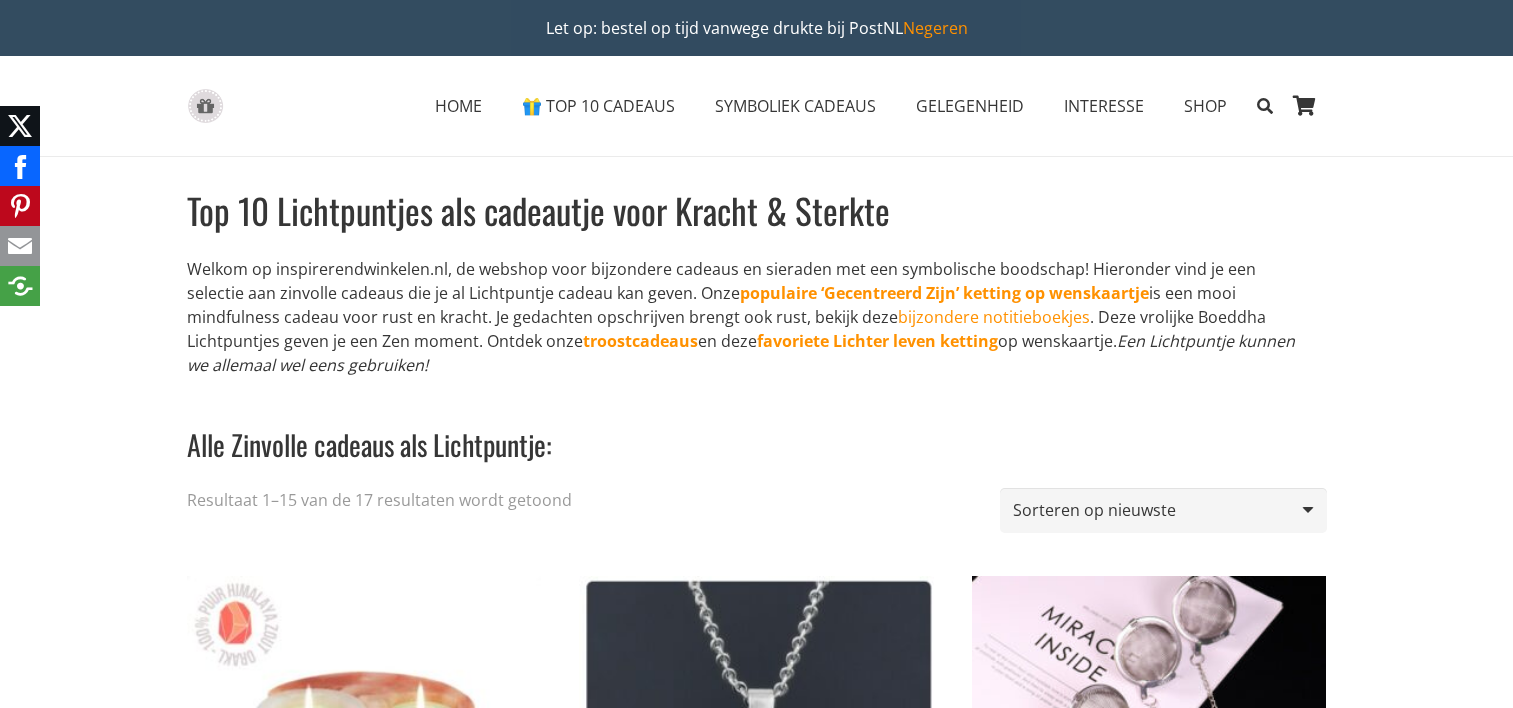 scroll, scrollTop: 0, scrollLeft: 0, axis: both 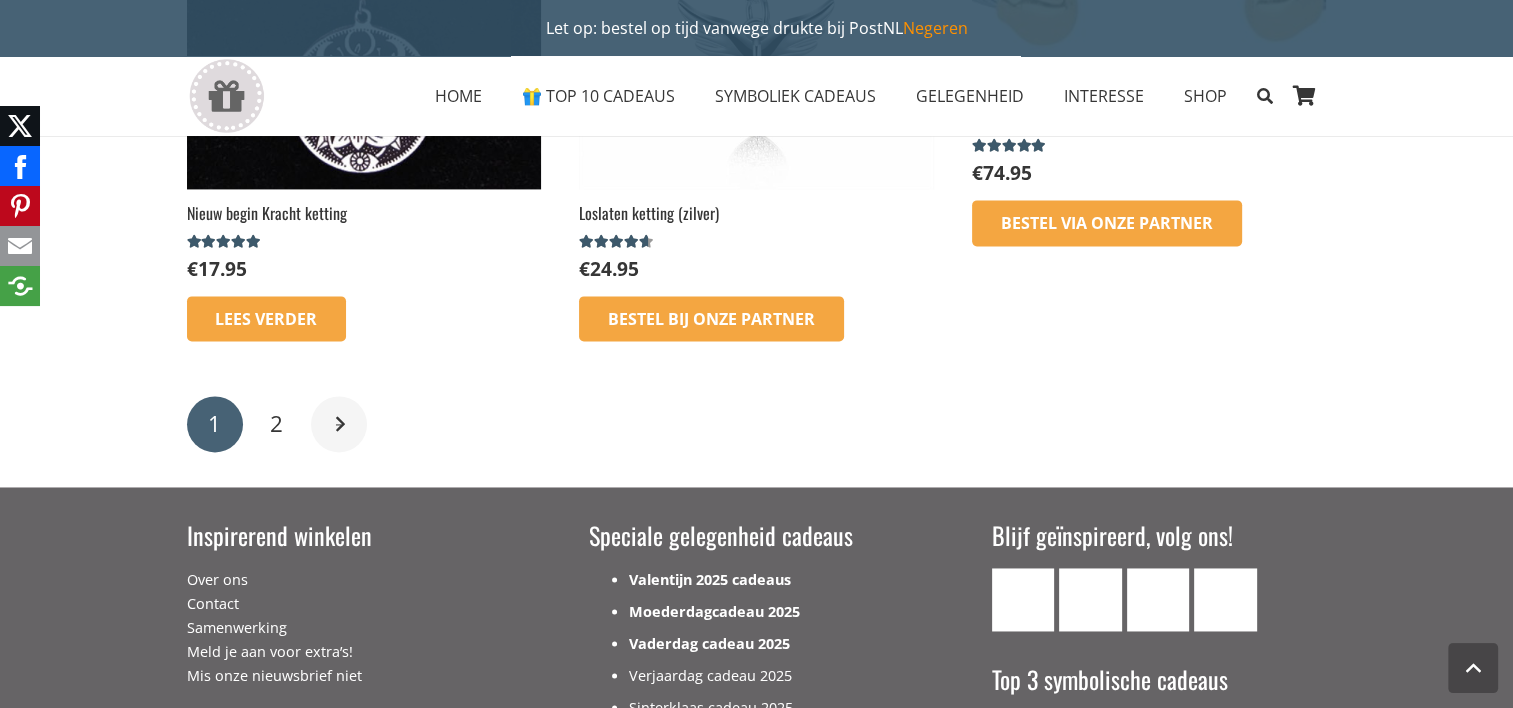 click on "Volgende" at bounding box center (339, 424) 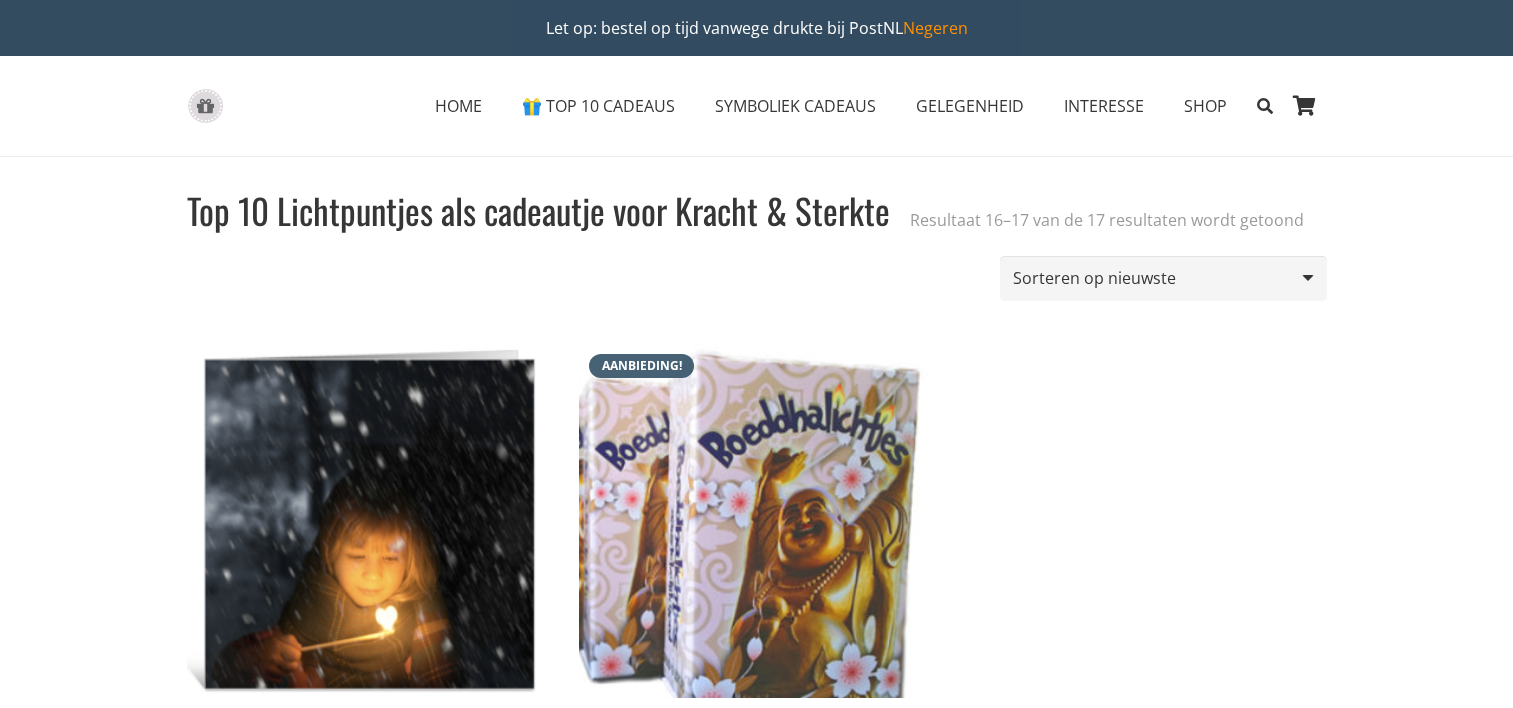 scroll, scrollTop: 0, scrollLeft: 0, axis: both 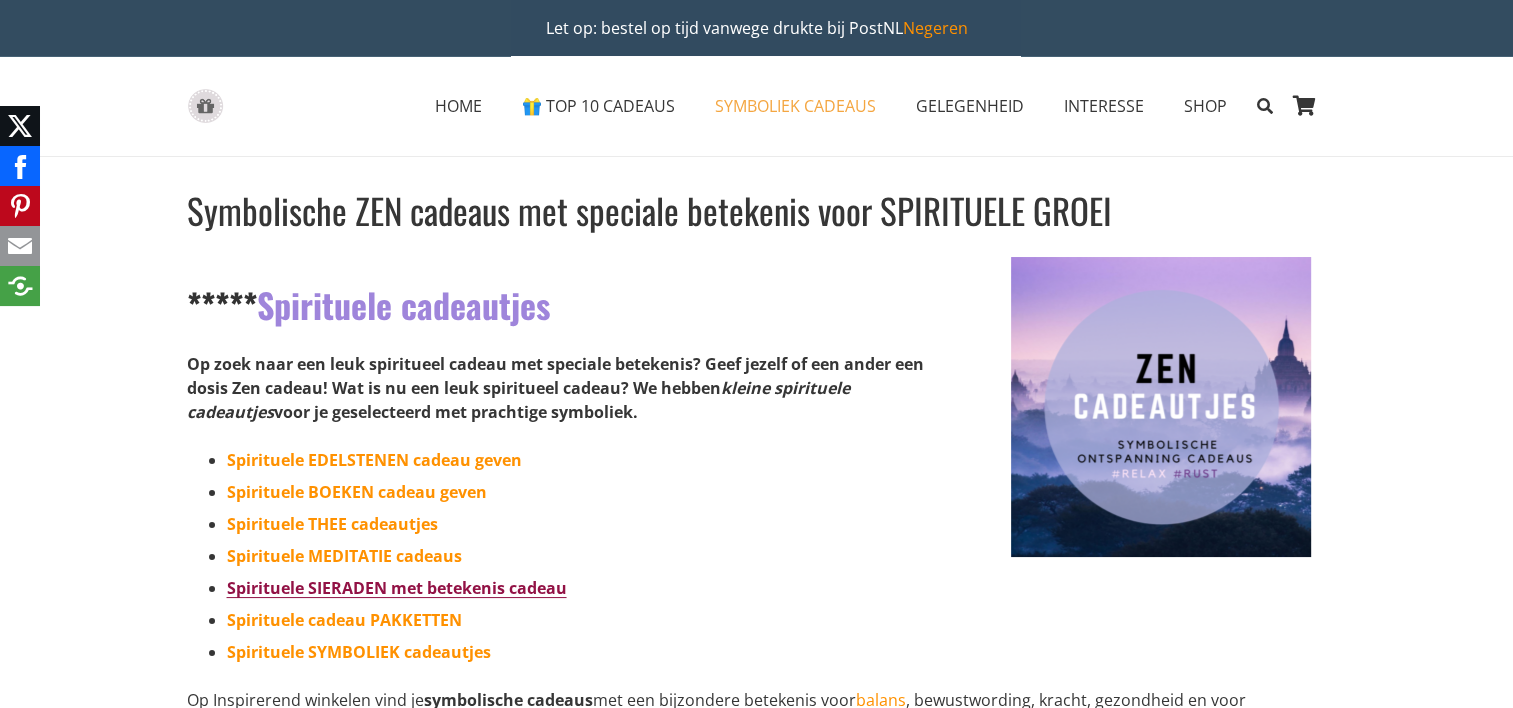 click on "Spirituele SIERADEN met betekenis cadeau" at bounding box center [397, 588] 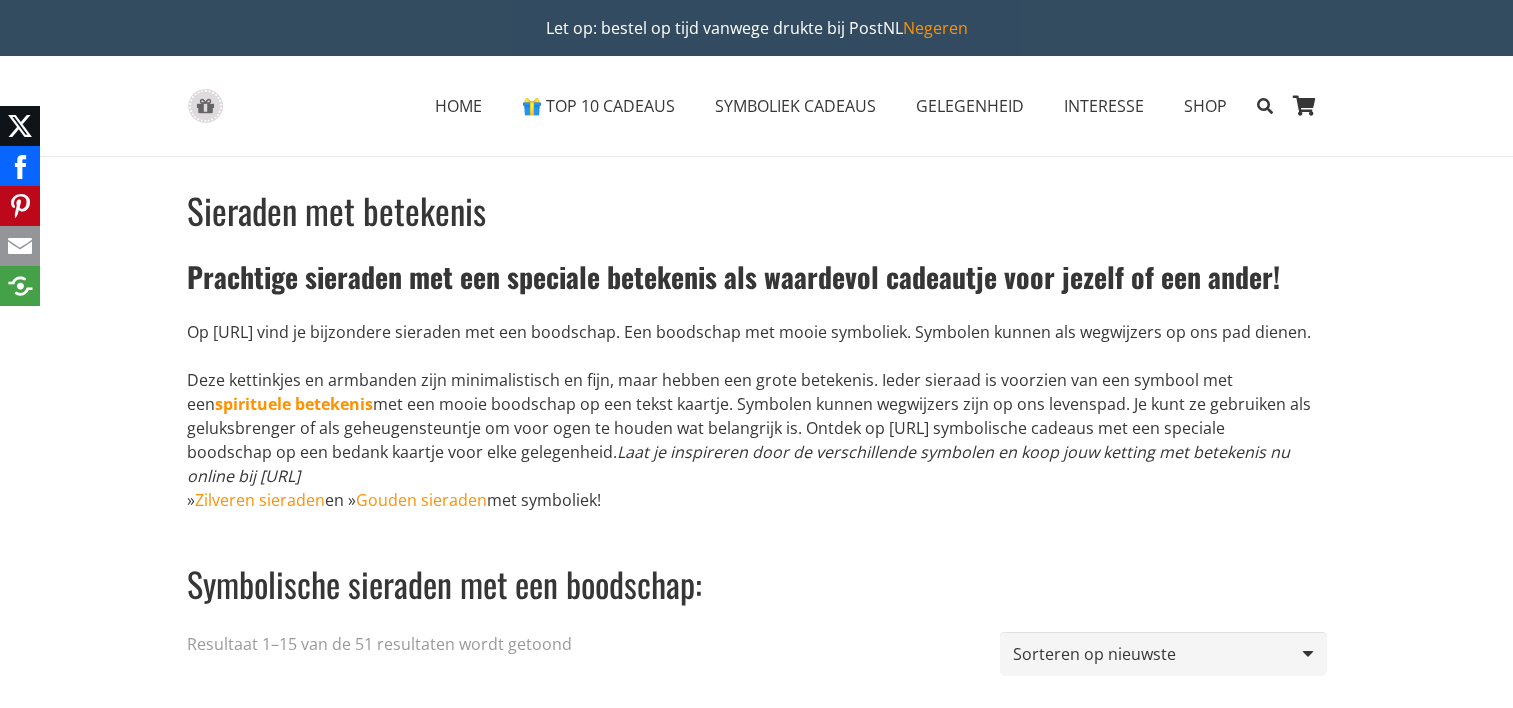 scroll, scrollTop: 0, scrollLeft: 0, axis: both 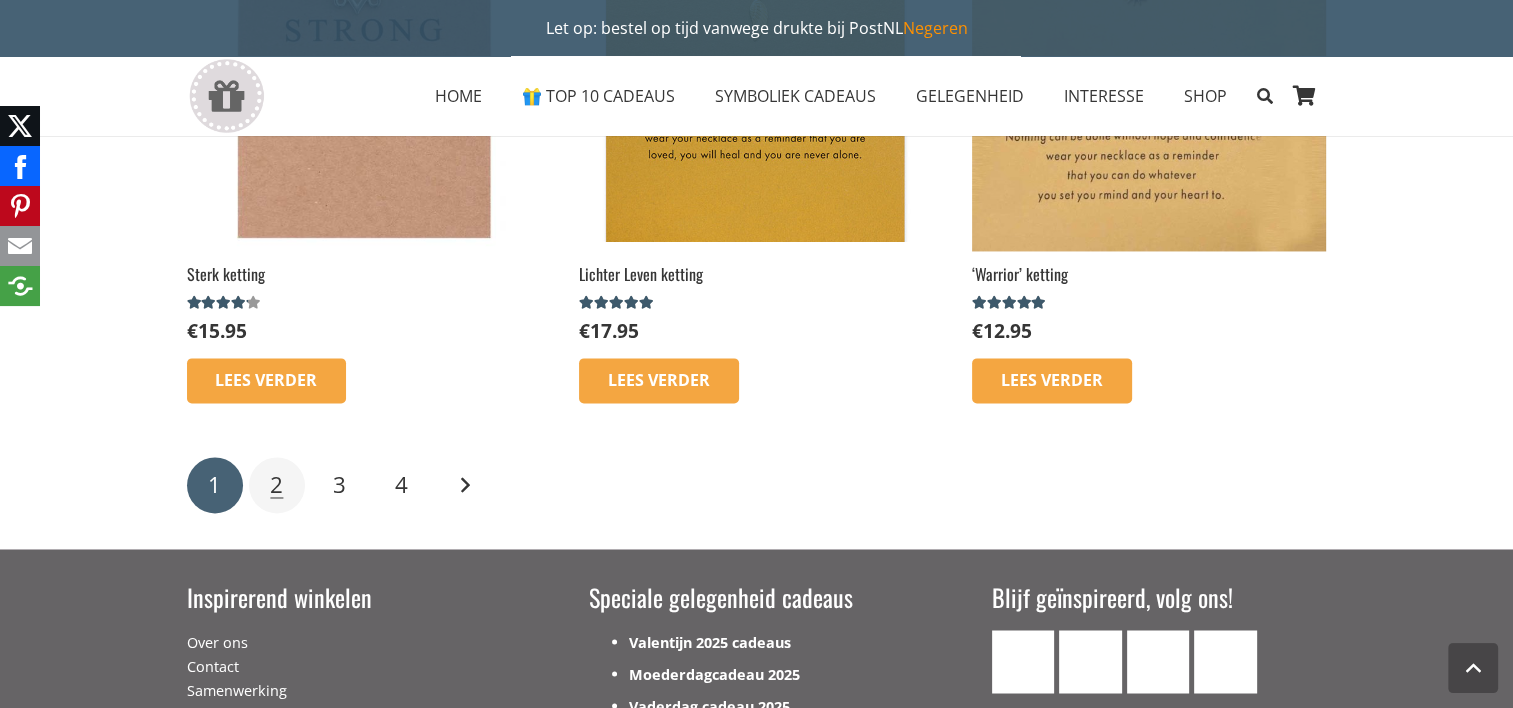 click on "2" at bounding box center (276, 484) 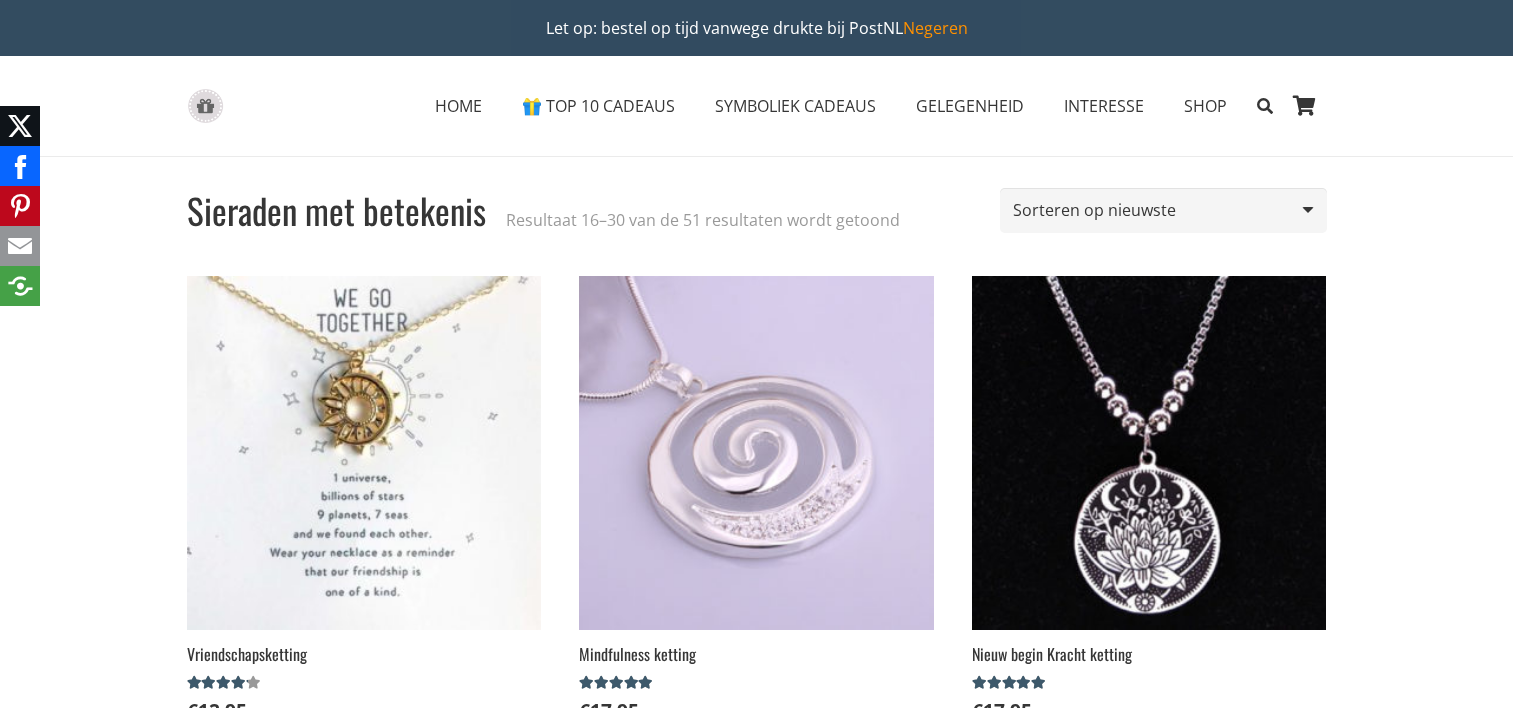 scroll, scrollTop: 0, scrollLeft: 0, axis: both 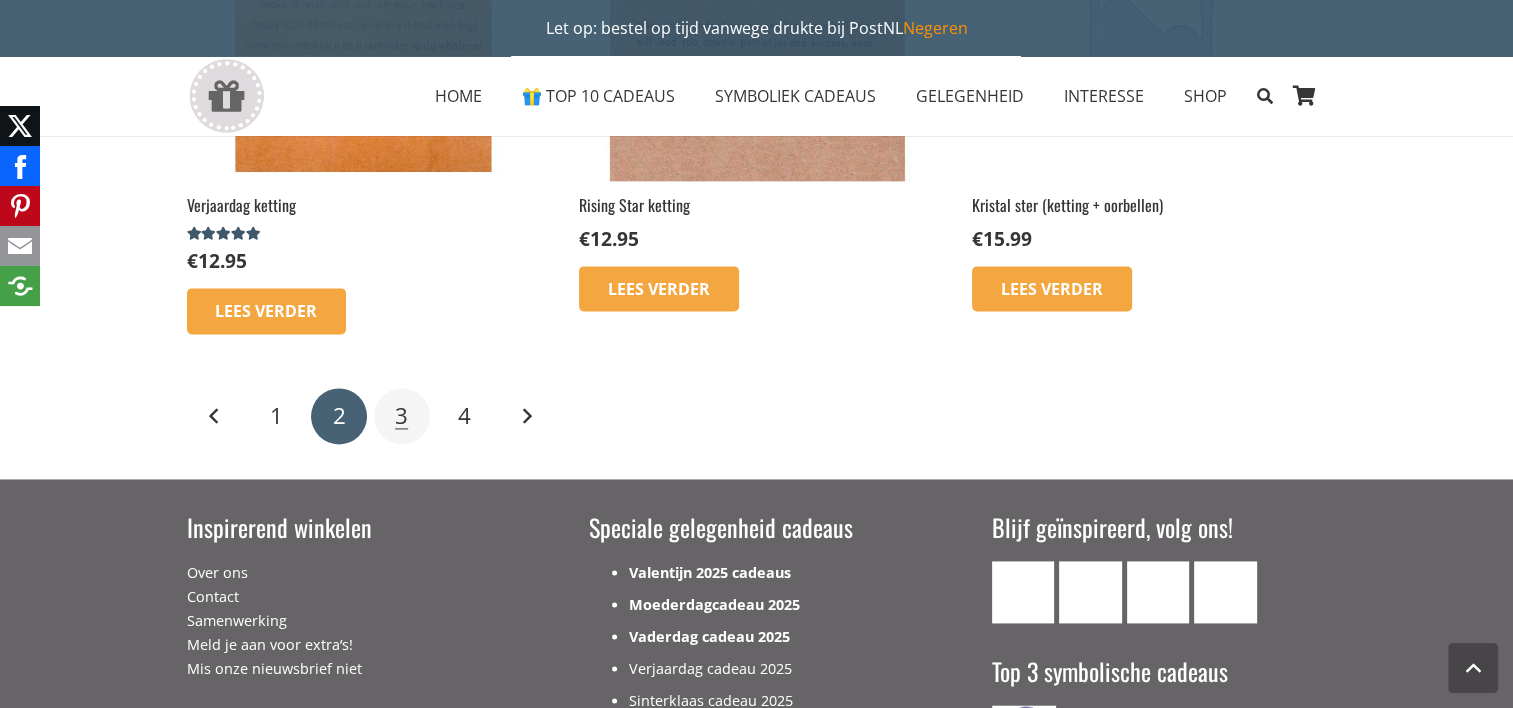 click on "3" at bounding box center [402, 416] 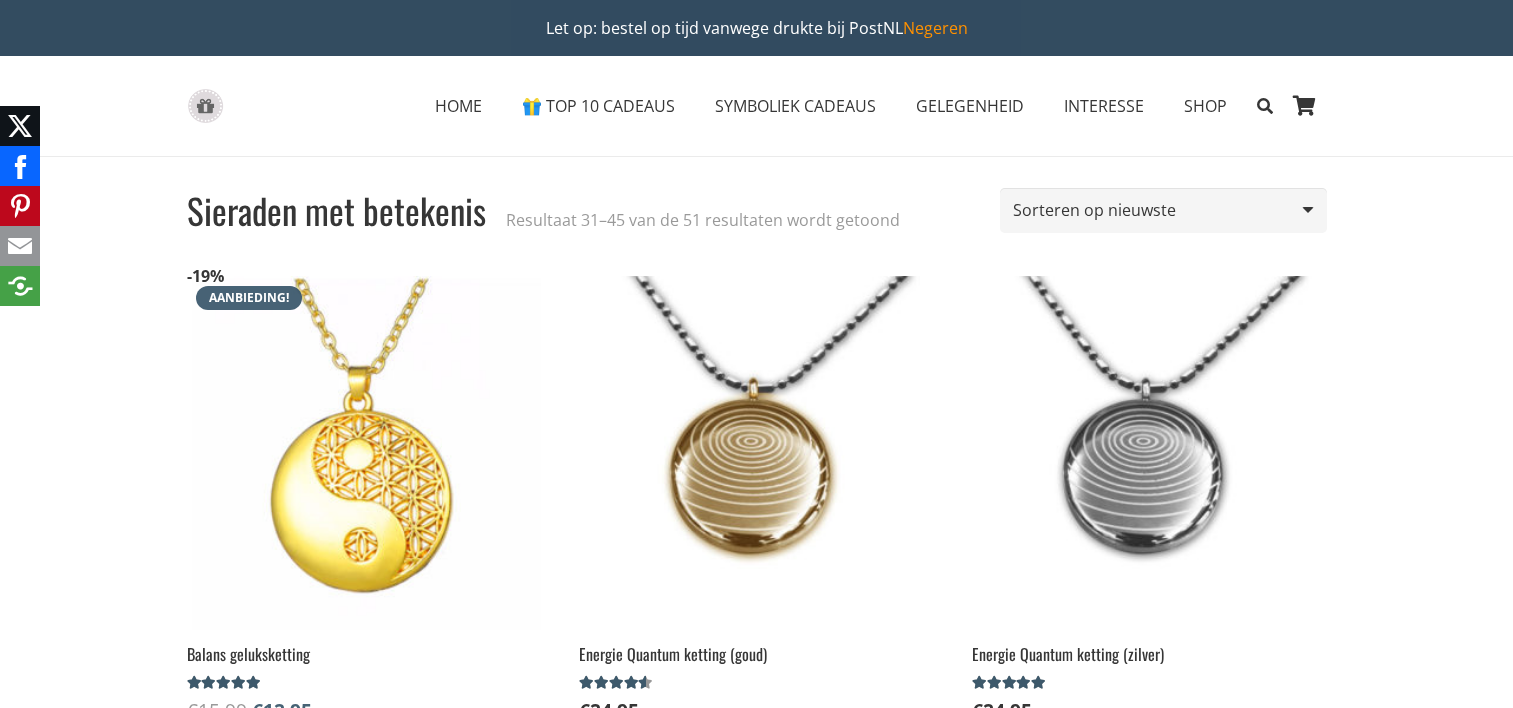 scroll, scrollTop: 0, scrollLeft: 0, axis: both 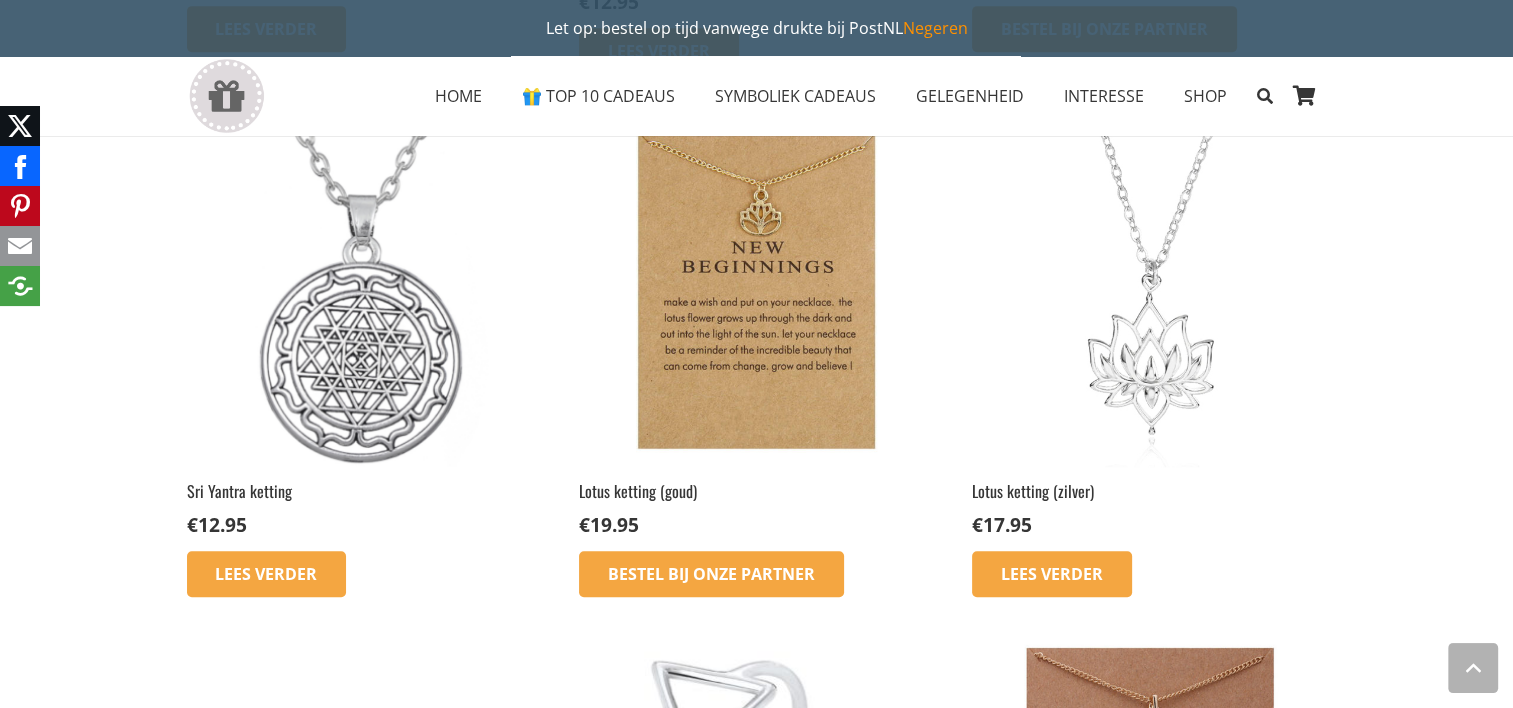 click at bounding box center [756, 289] 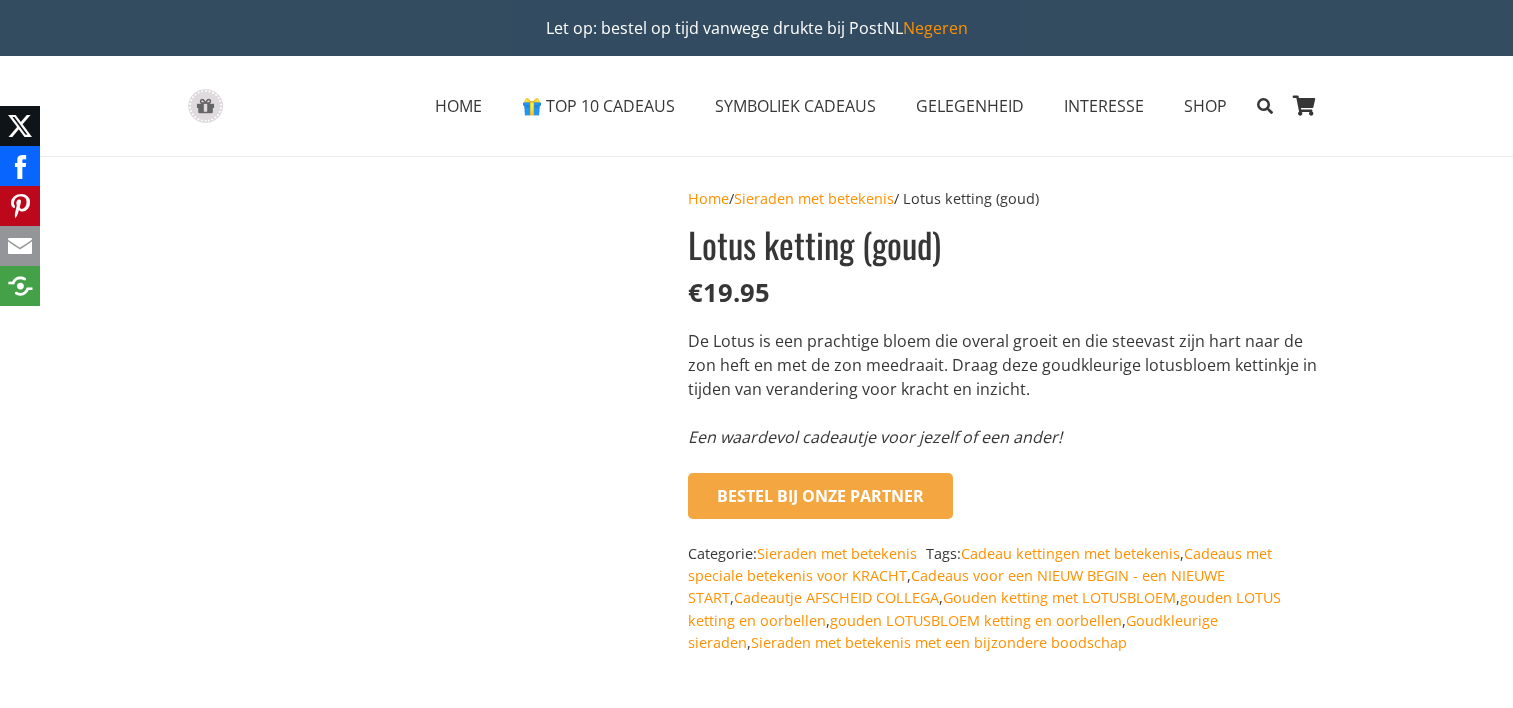 scroll, scrollTop: 0, scrollLeft: 0, axis: both 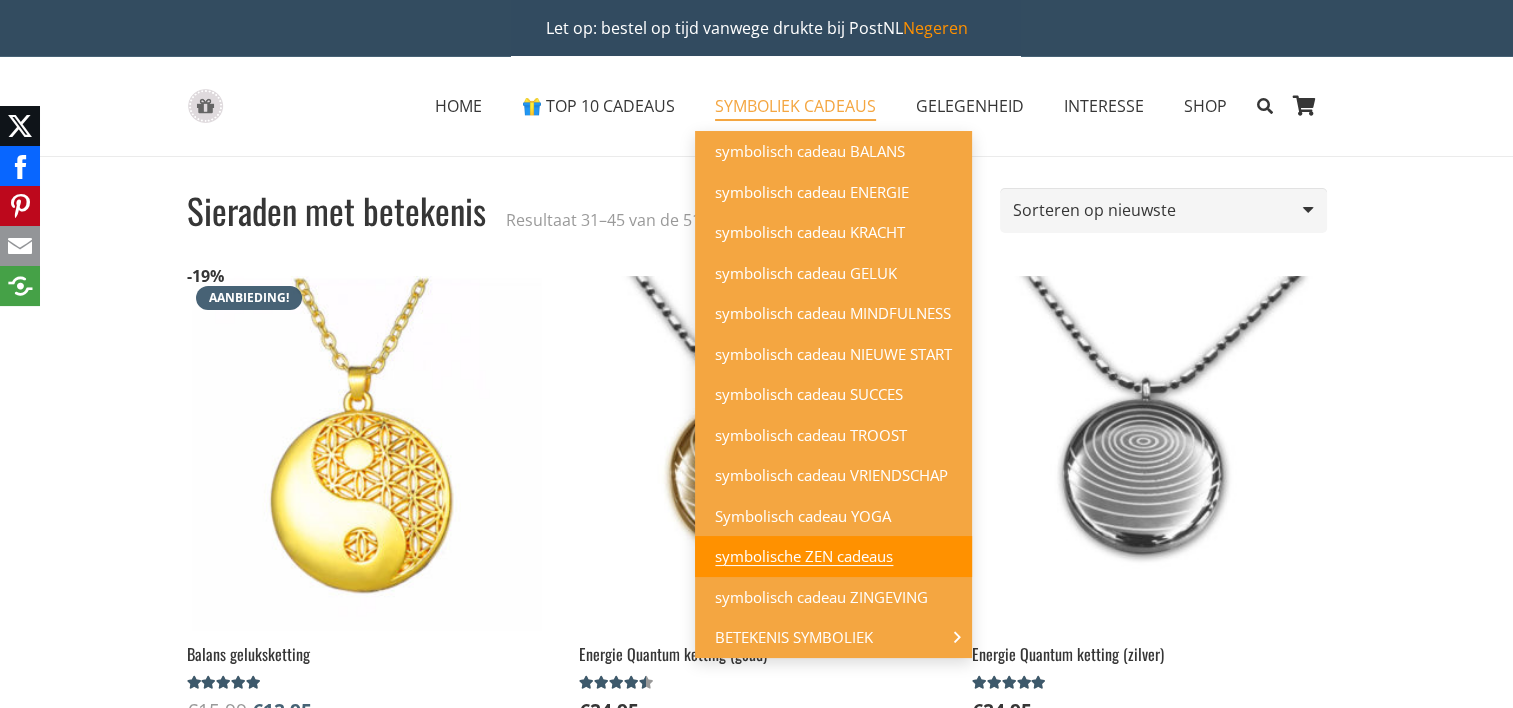 click on "symbolische ZEN cadeaus" at bounding box center [804, 556] 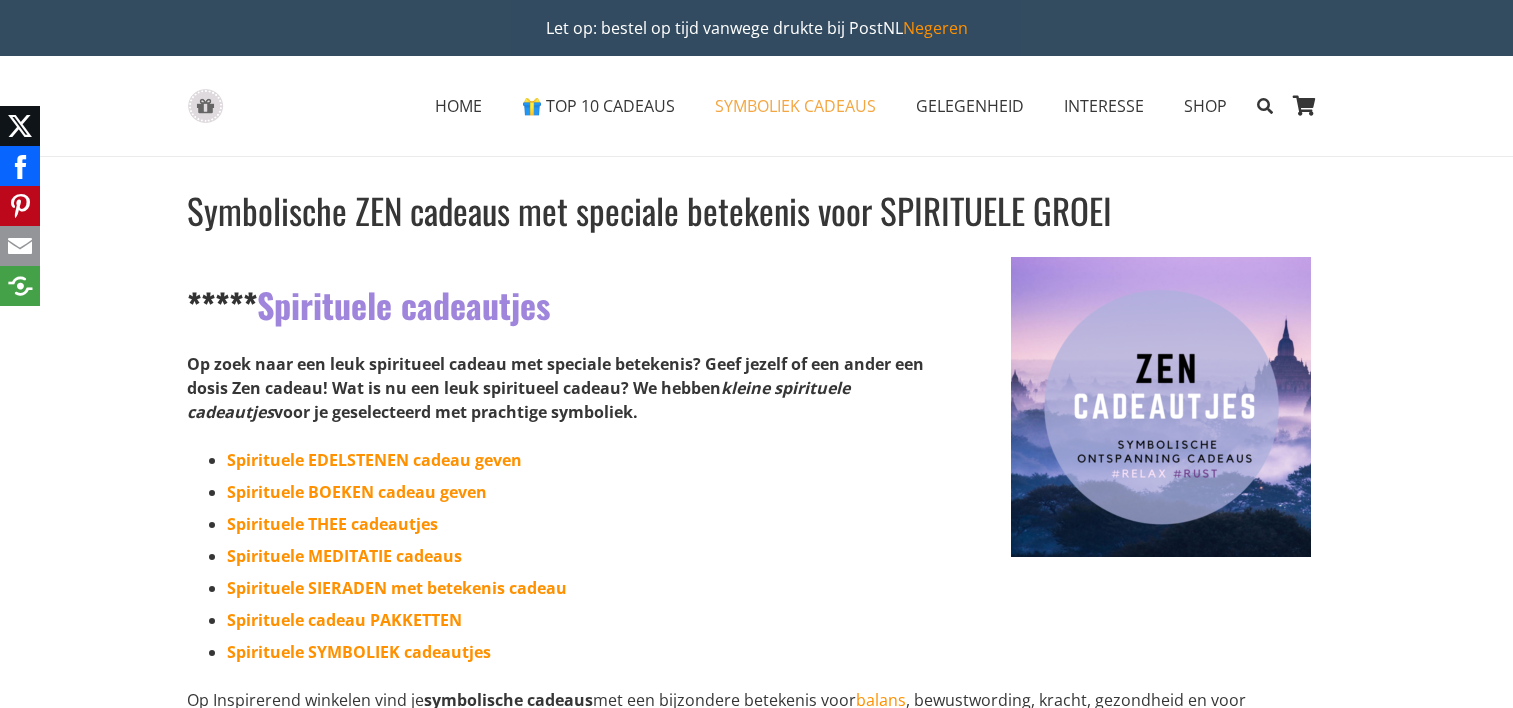 scroll, scrollTop: 0, scrollLeft: 0, axis: both 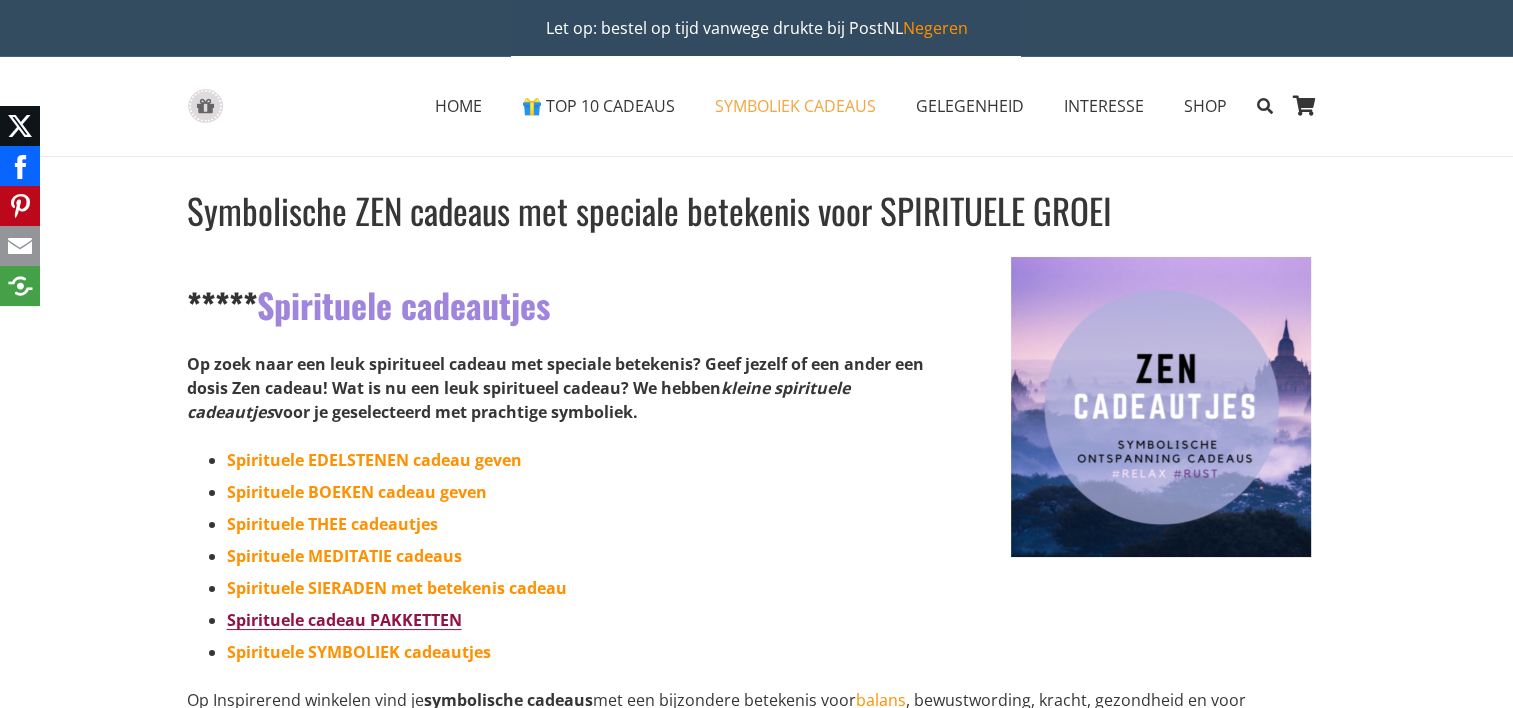 click on "Spirituele cadeau PAKKETTEN" at bounding box center (344, 620) 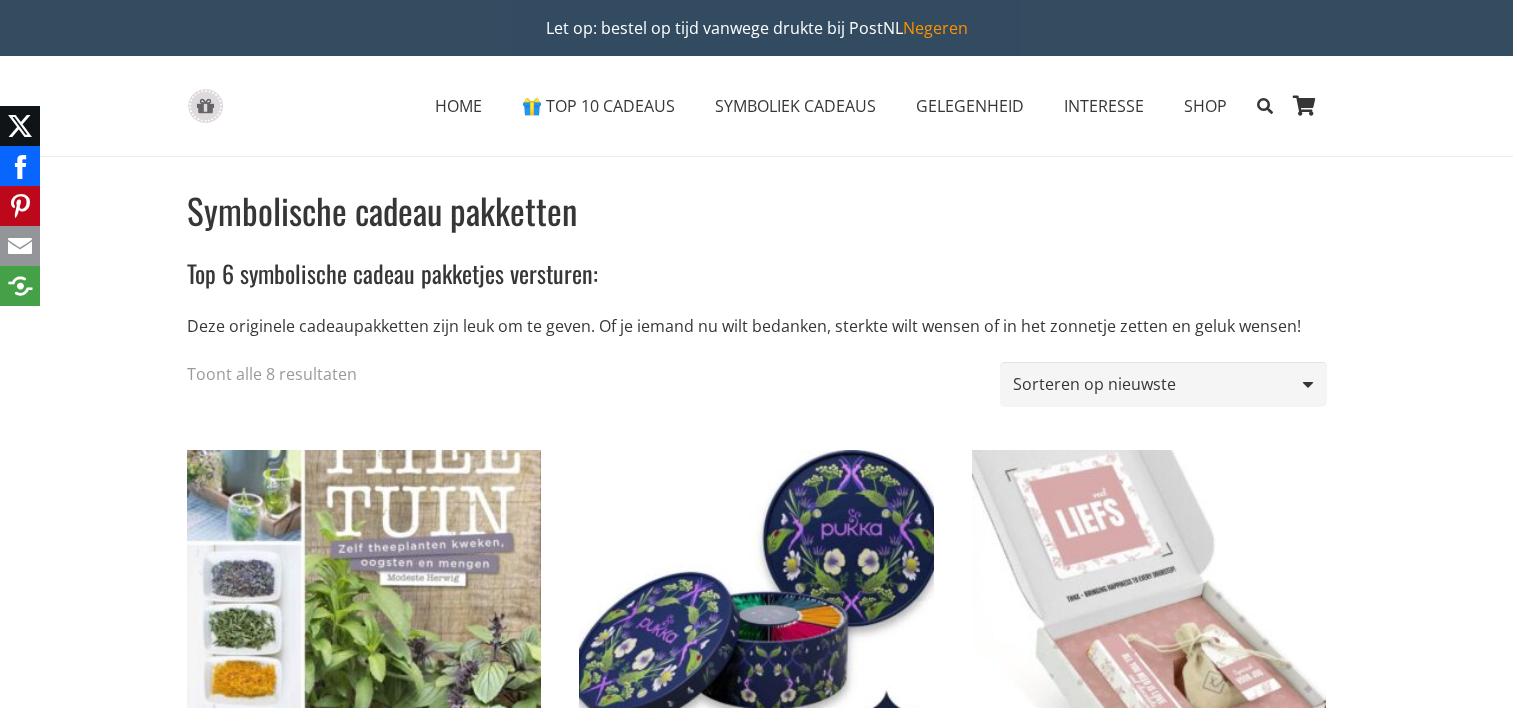 scroll, scrollTop: 0, scrollLeft: 0, axis: both 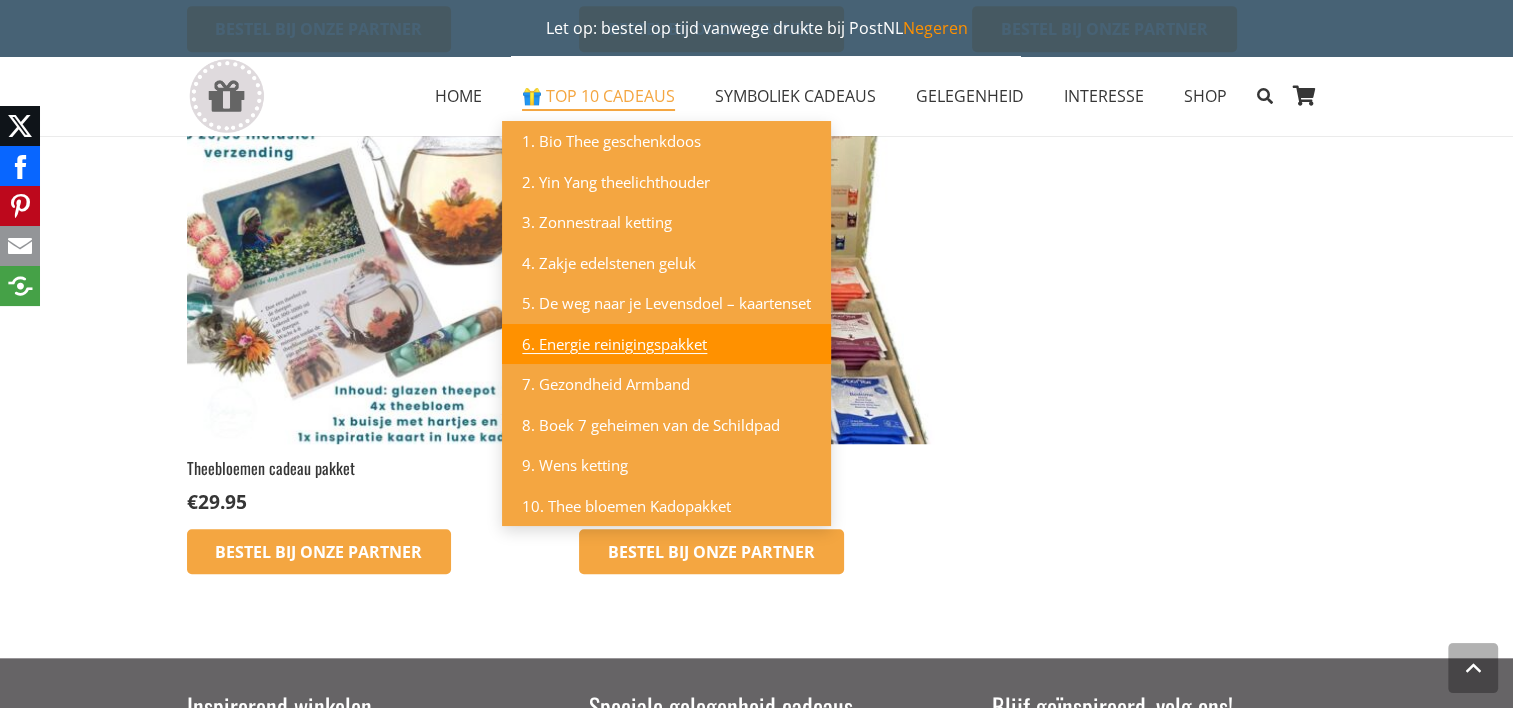 click on "6. Energie reinigingspakket" at bounding box center [614, 344] 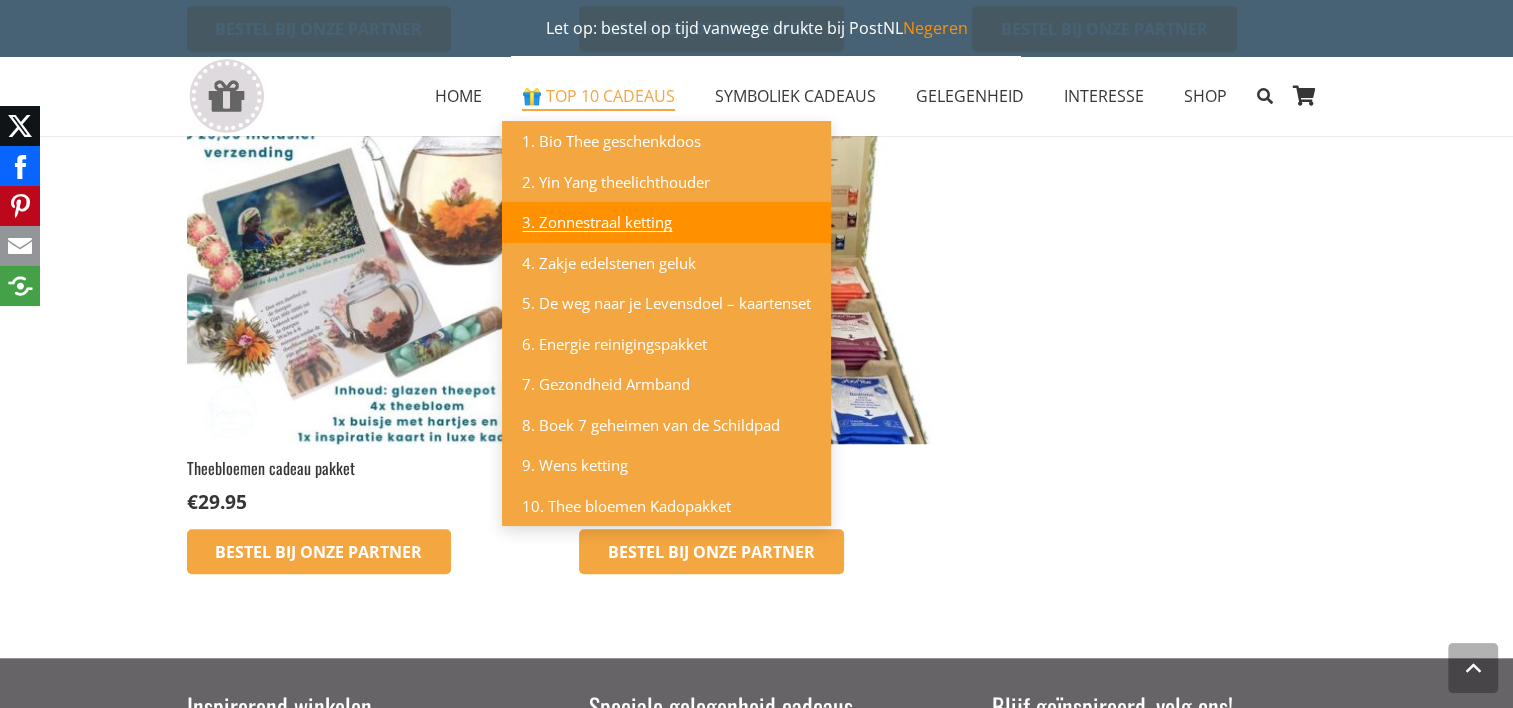 click on "3. Zonnestraal ketting" at bounding box center [597, 222] 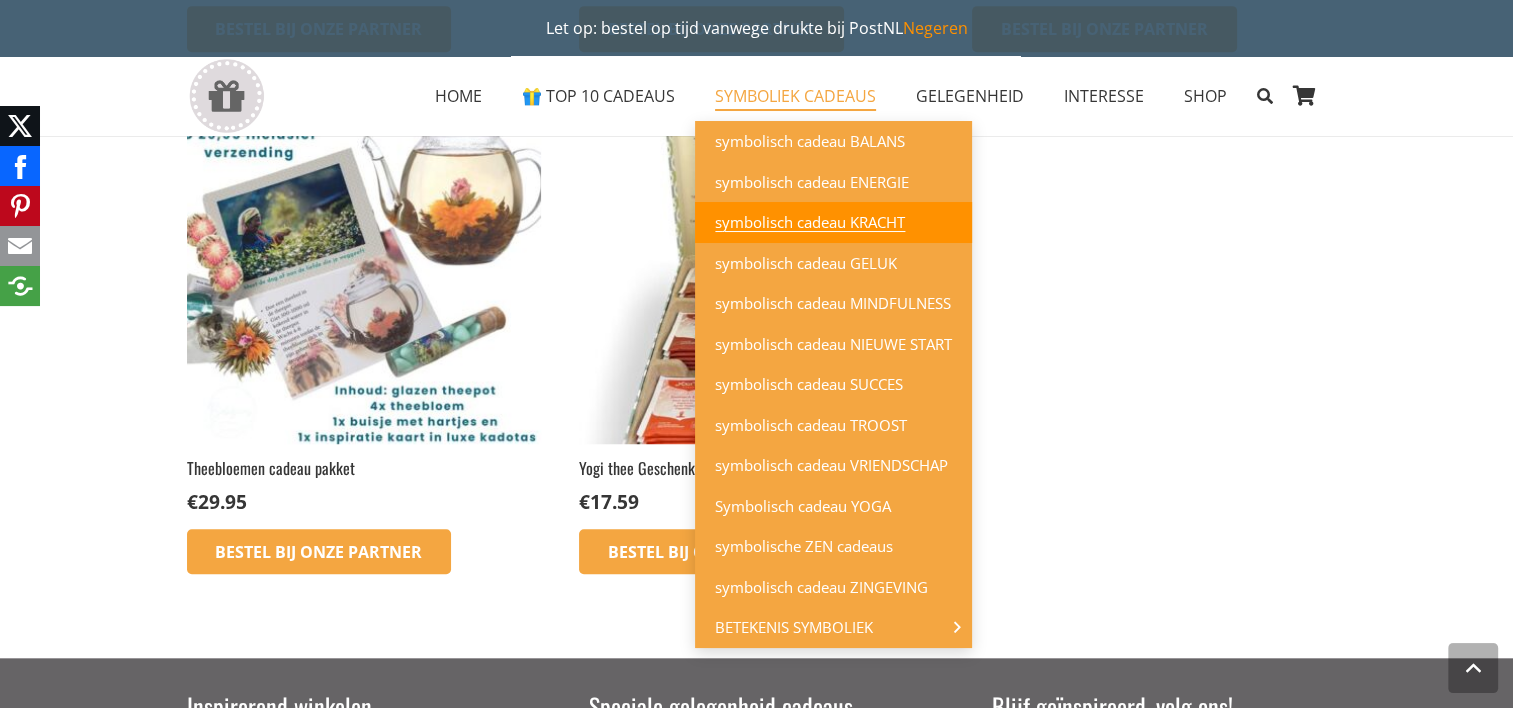 click on "symbolisch cadeau KRACHT" at bounding box center (810, 222) 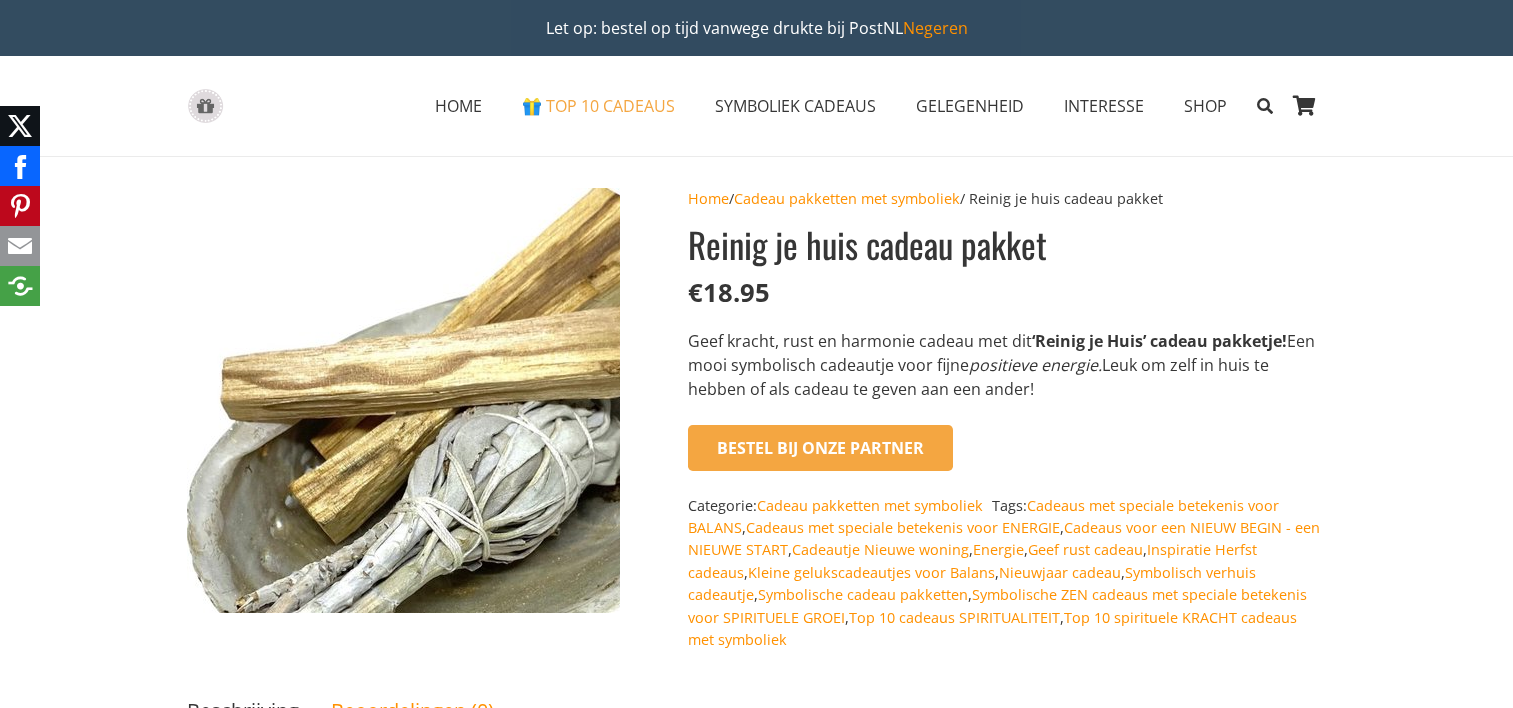 scroll, scrollTop: 0, scrollLeft: 0, axis: both 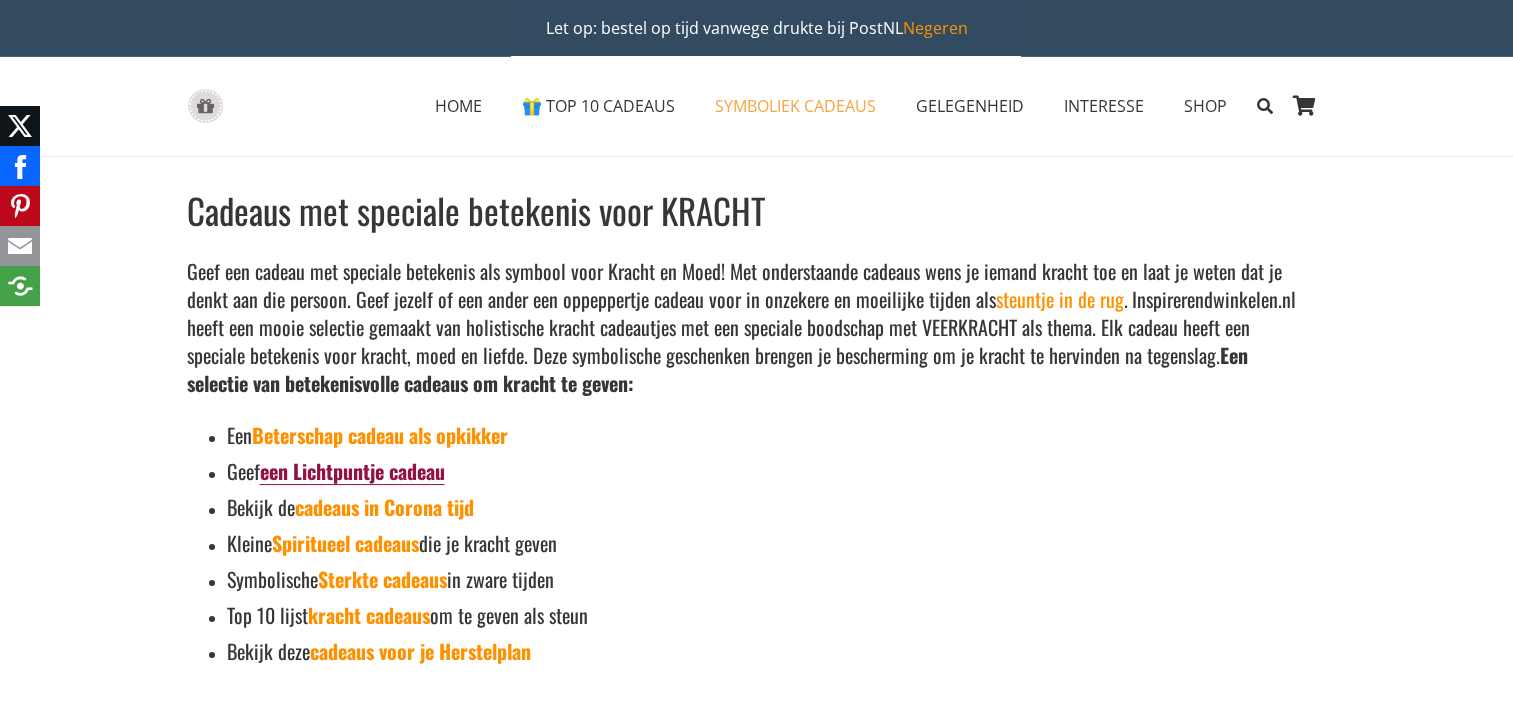 click on "een Lichtpuntje cadeau" at bounding box center (352, 471) 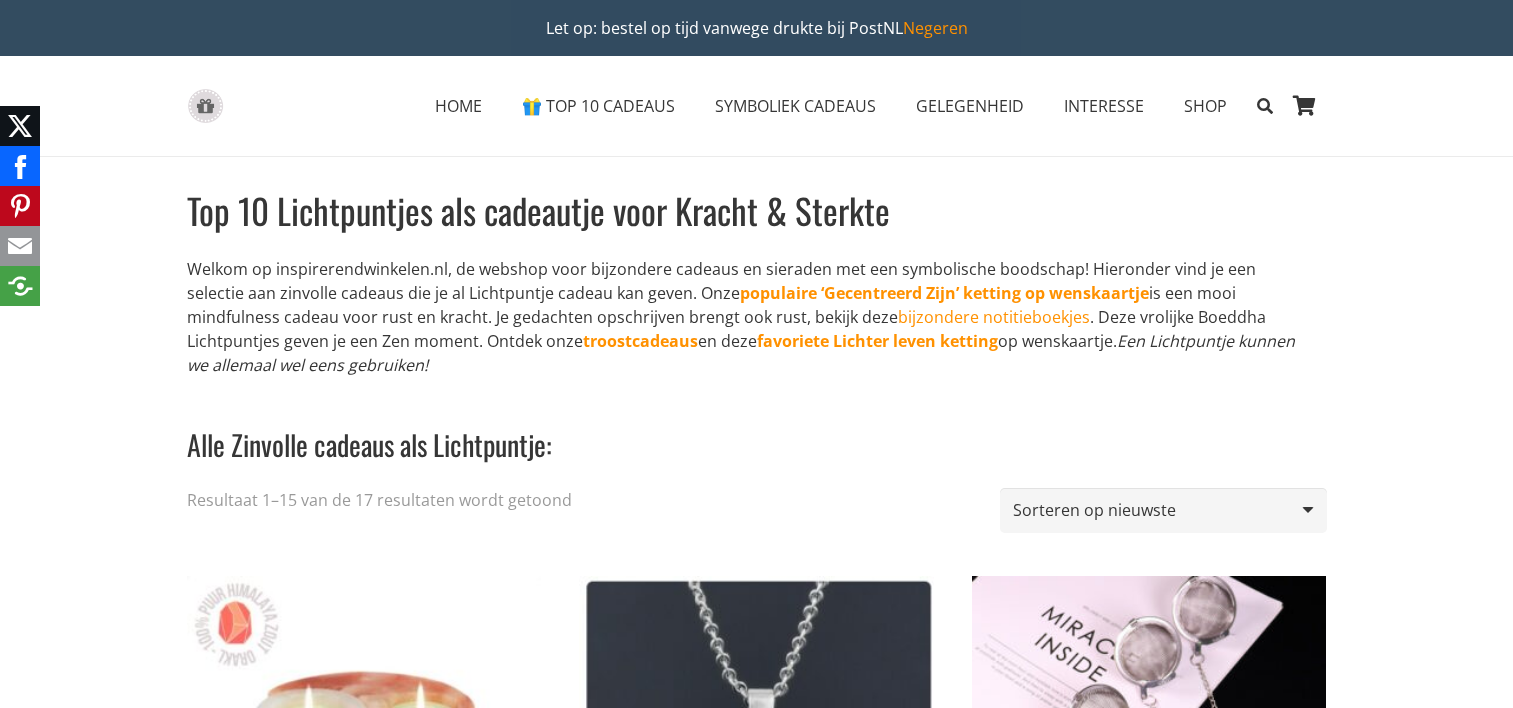 scroll, scrollTop: 0, scrollLeft: 0, axis: both 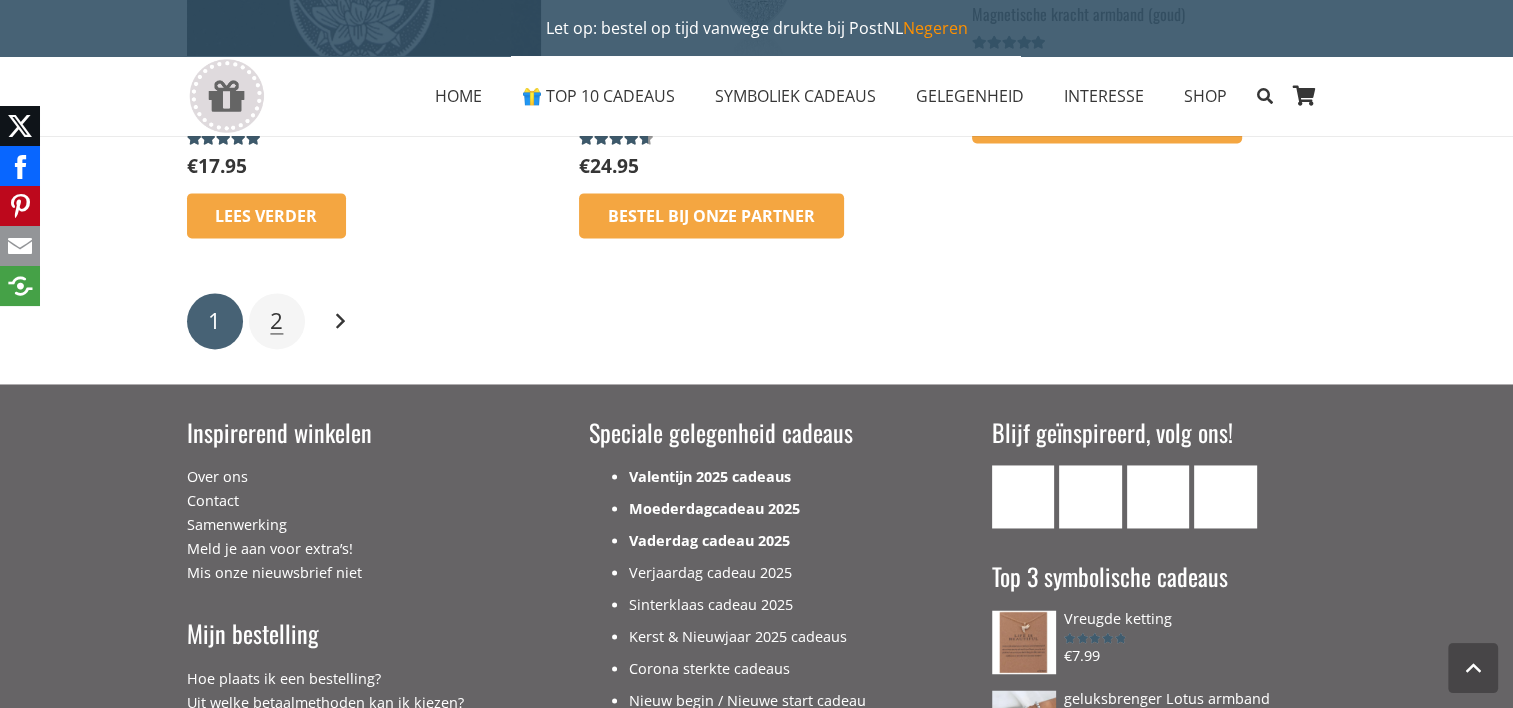 click on "2" at bounding box center (276, 320) 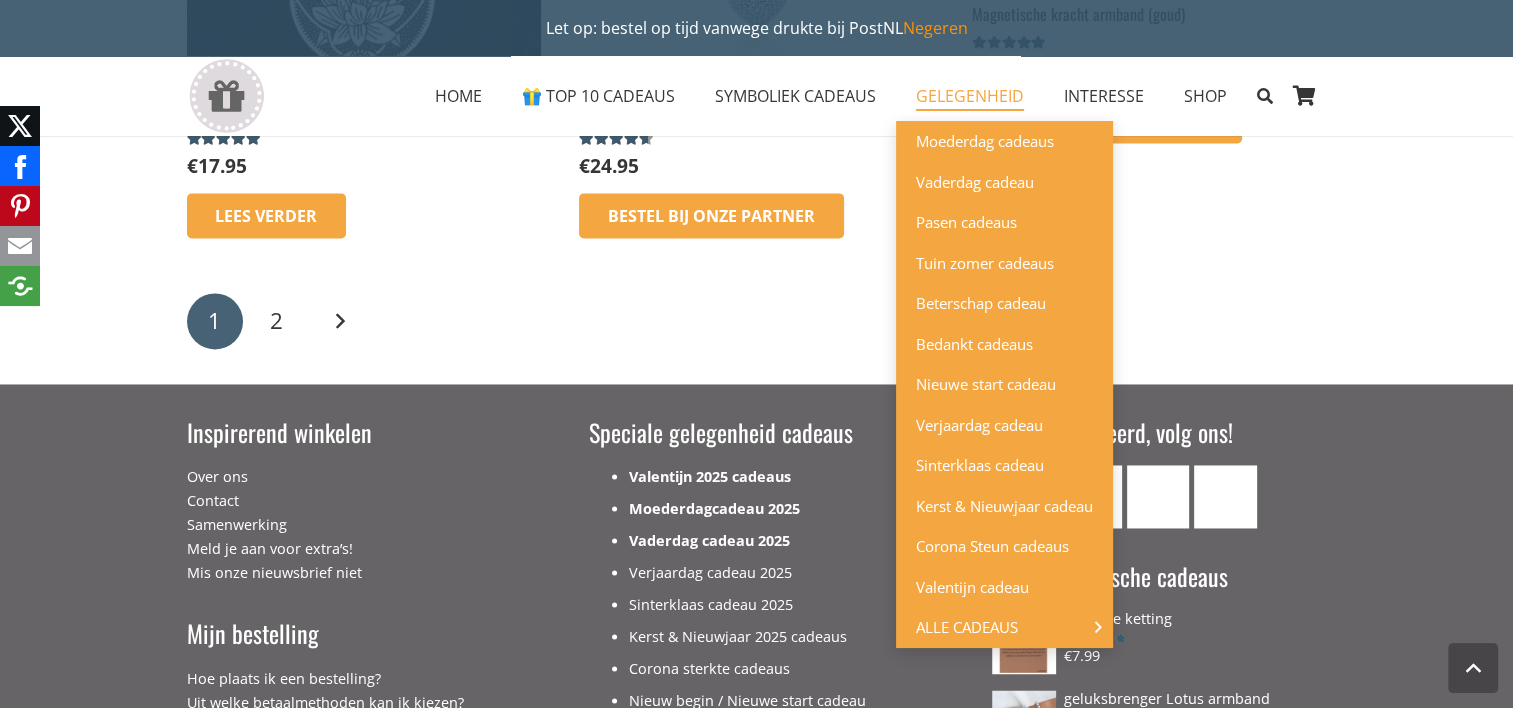 click on "GELEGENHEID" at bounding box center [970, 96] 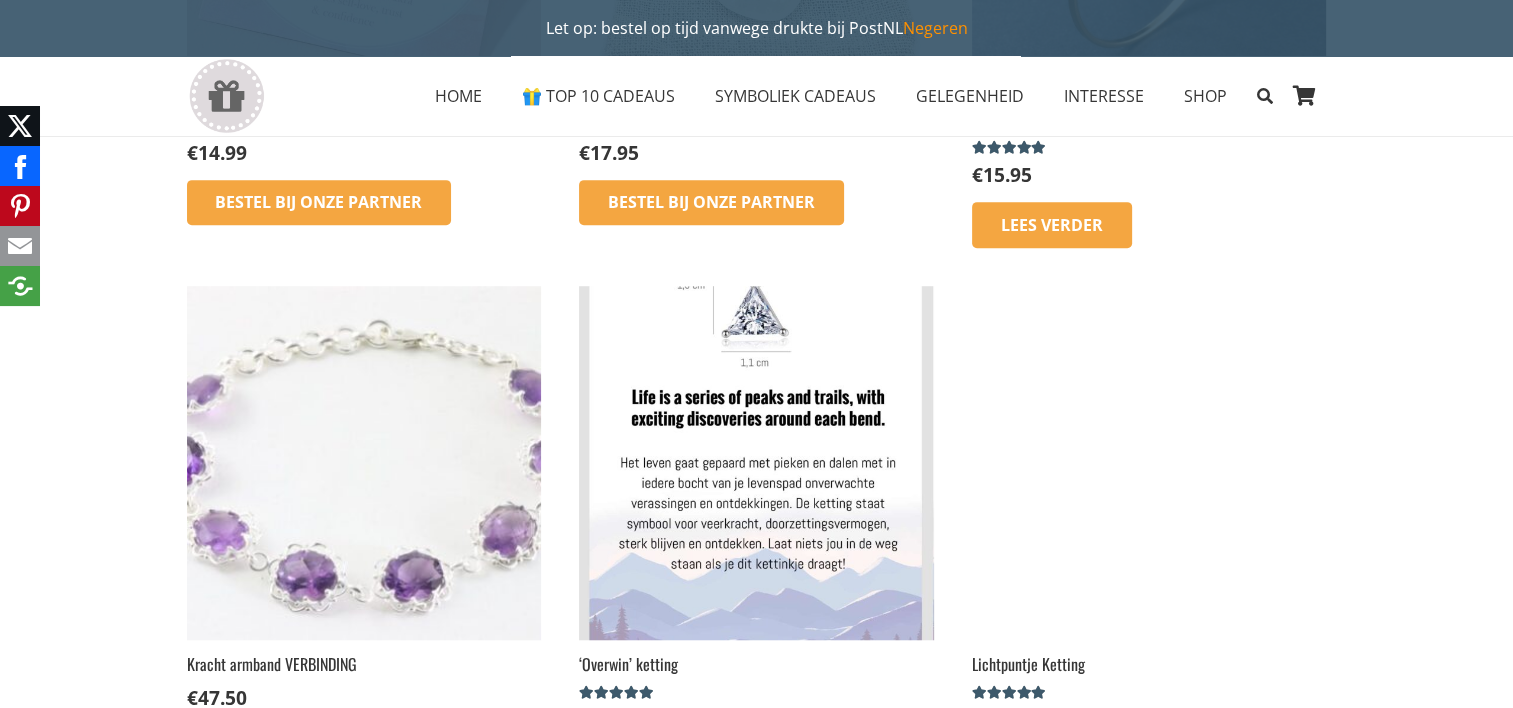 scroll, scrollTop: 0, scrollLeft: 0, axis: both 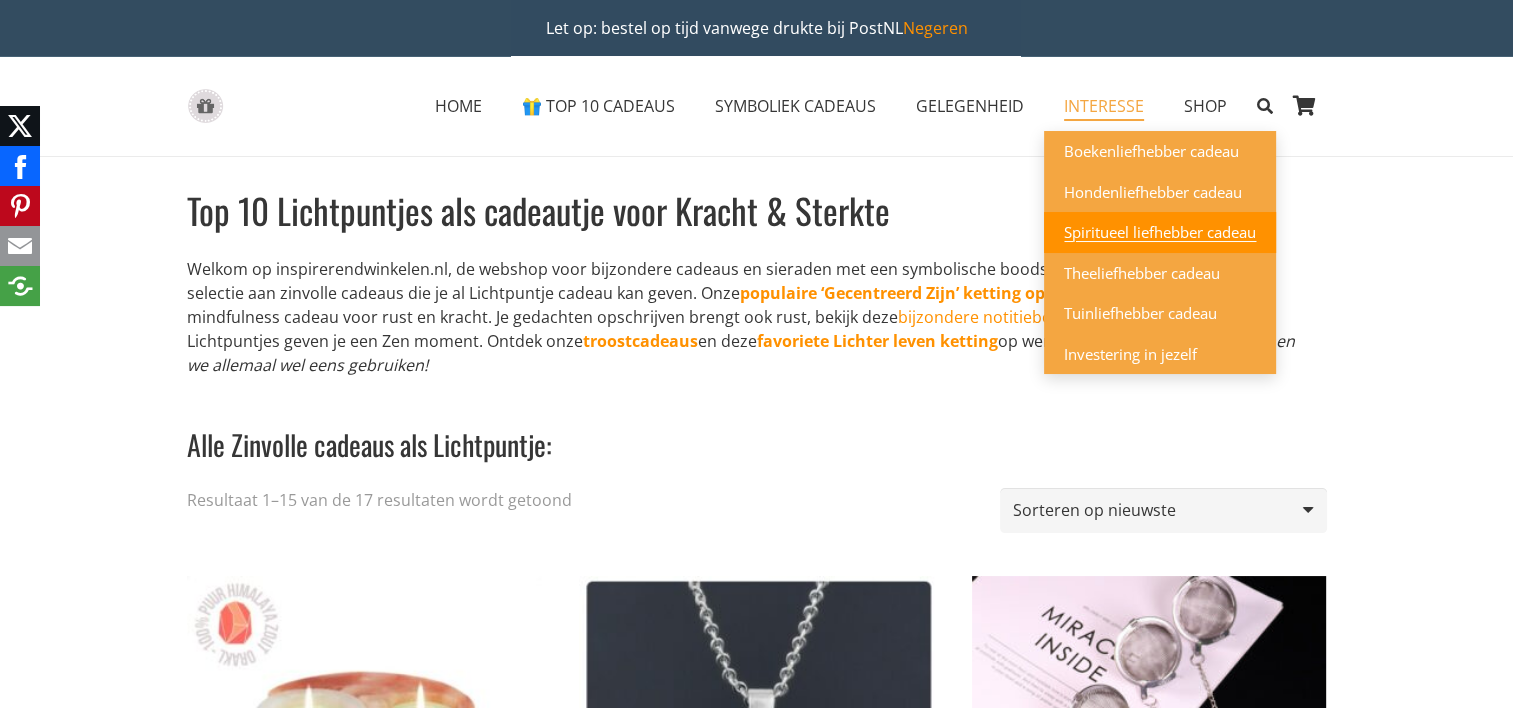 click on "Spiritueel liefhebber cadeau" at bounding box center [1160, 232] 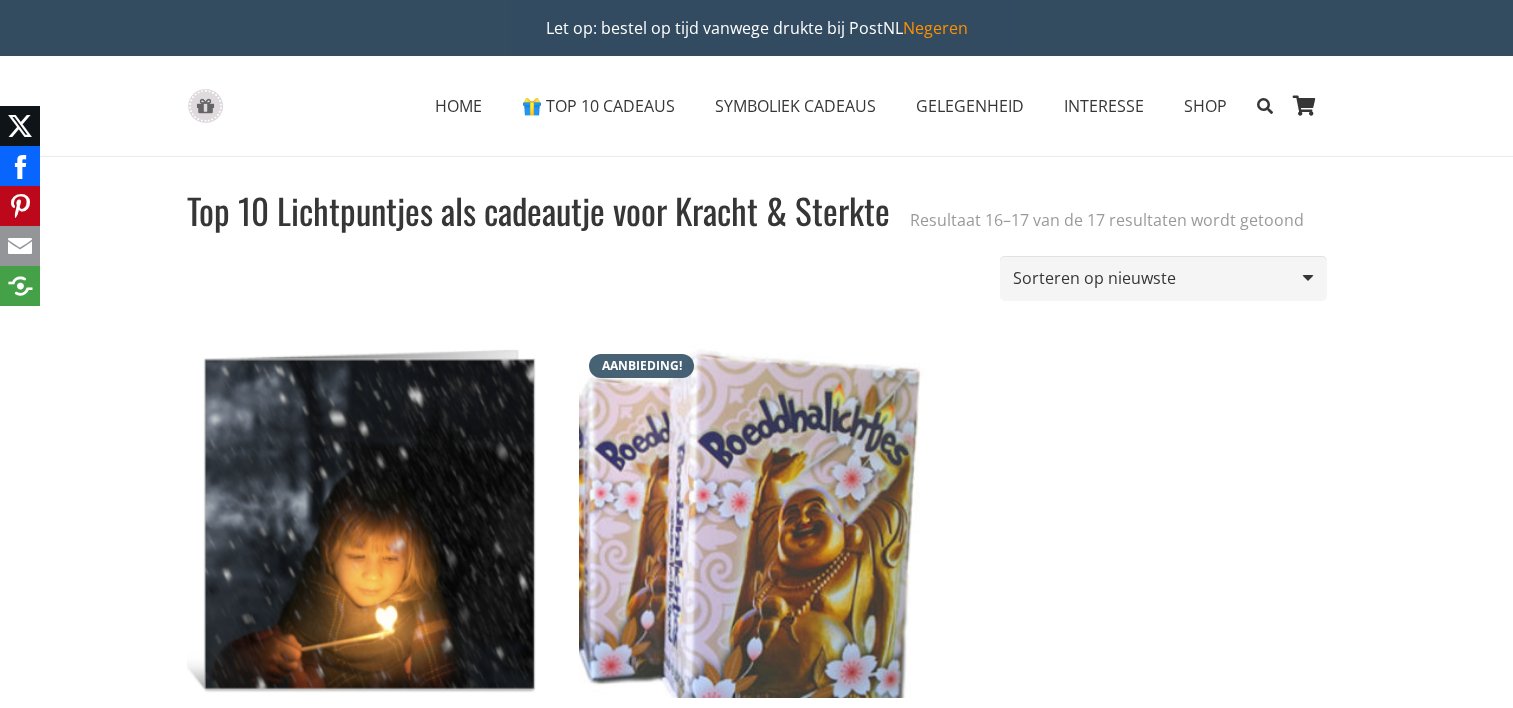 scroll, scrollTop: 0, scrollLeft: 0, axis: both 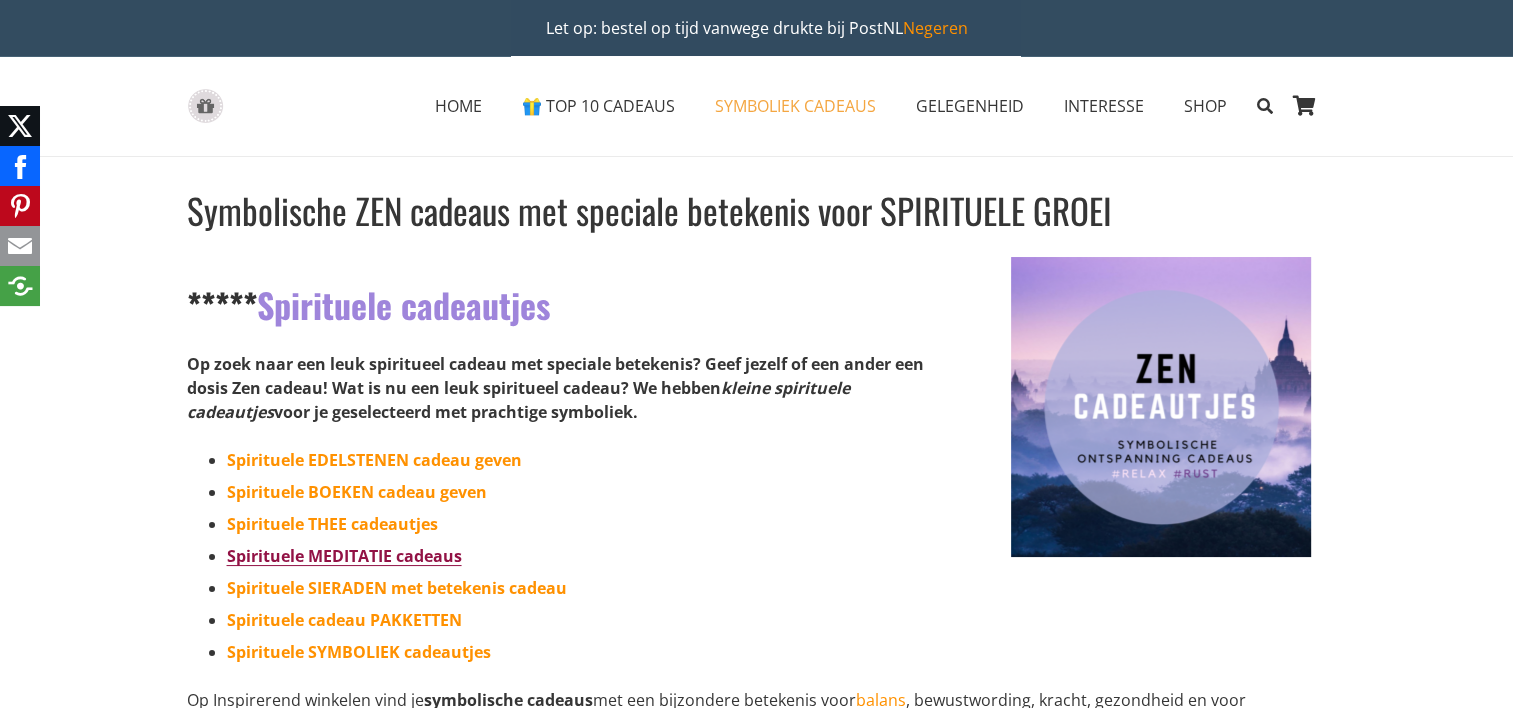 click on "Spirituele MEDITATIE cadeaus" at bounding box center [344, 556] 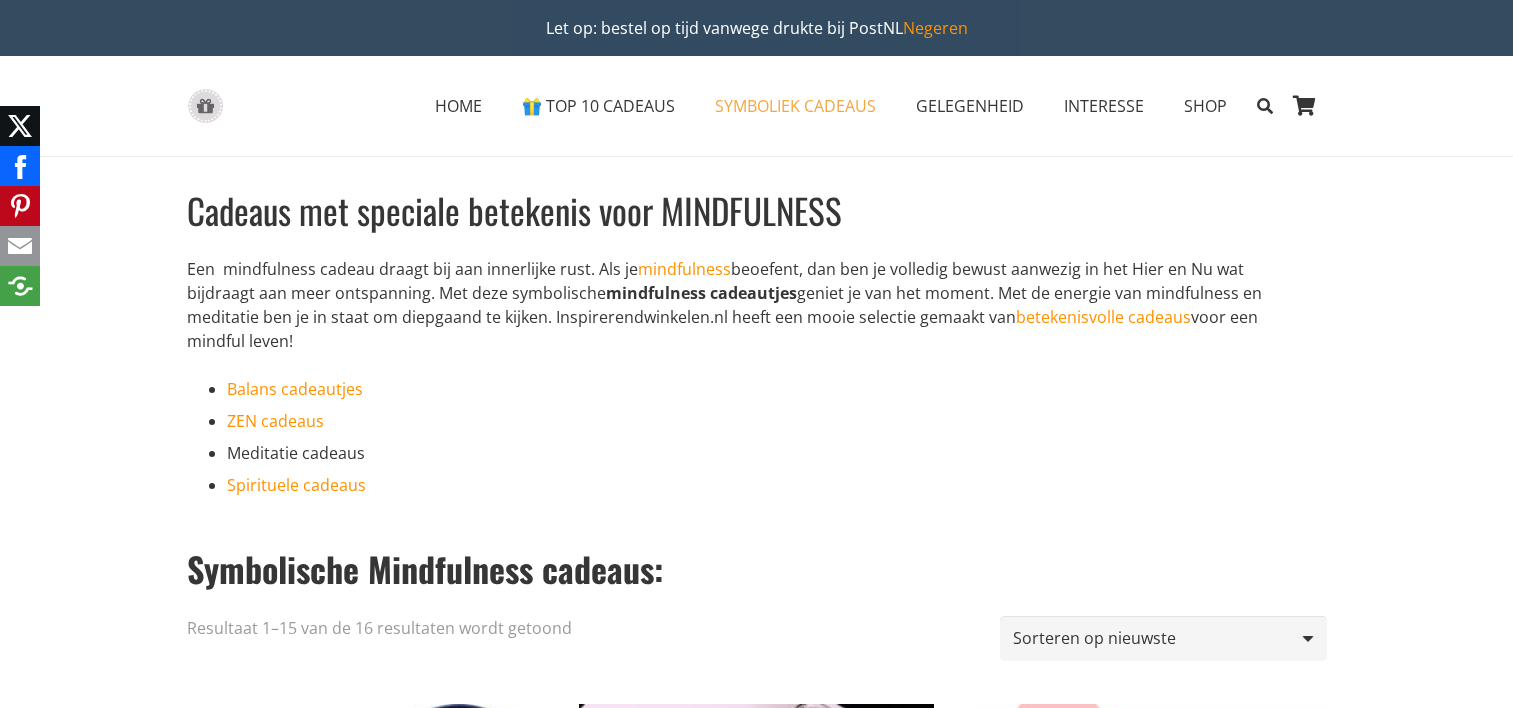 scroll, scrollTop: 0, scrollLeft: 0, axis: both 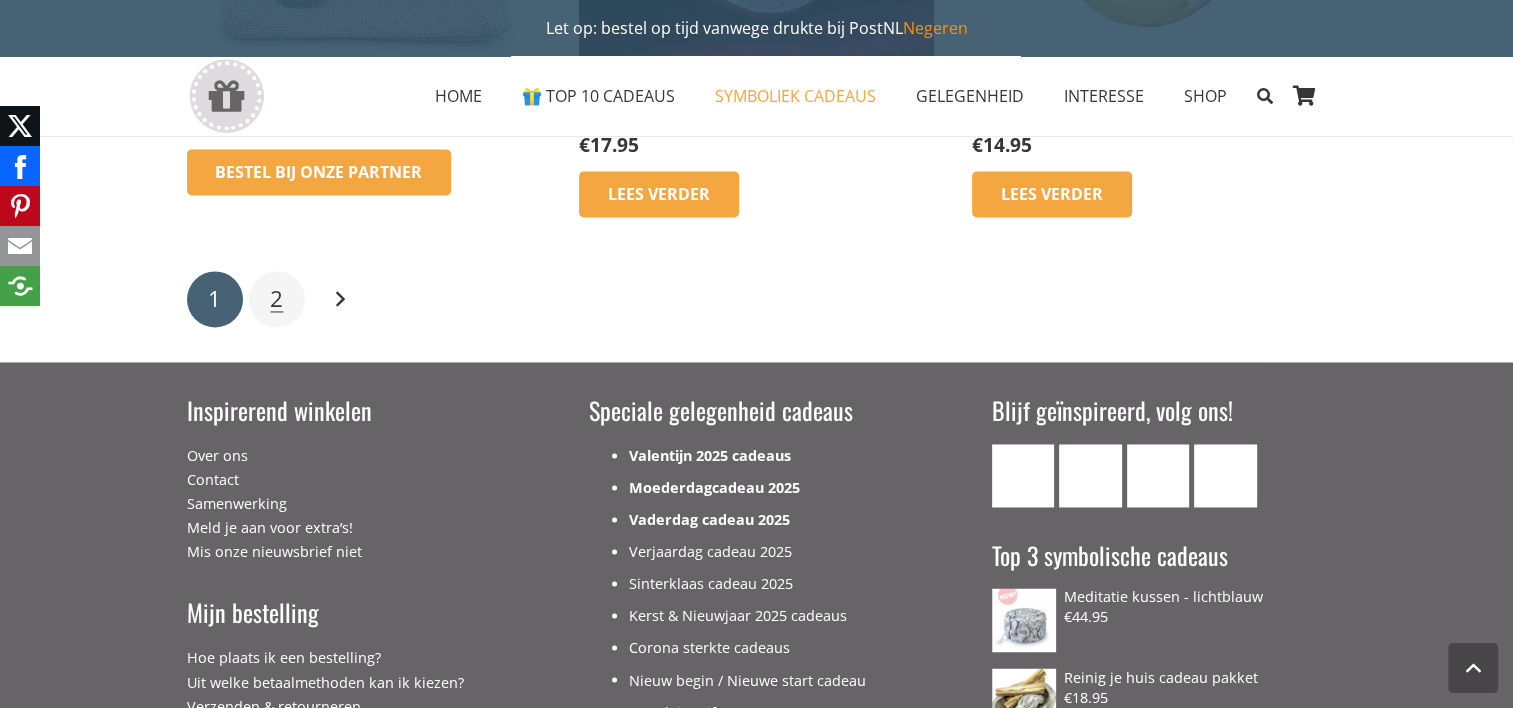 click on "2" at bounding box center (276, 298) 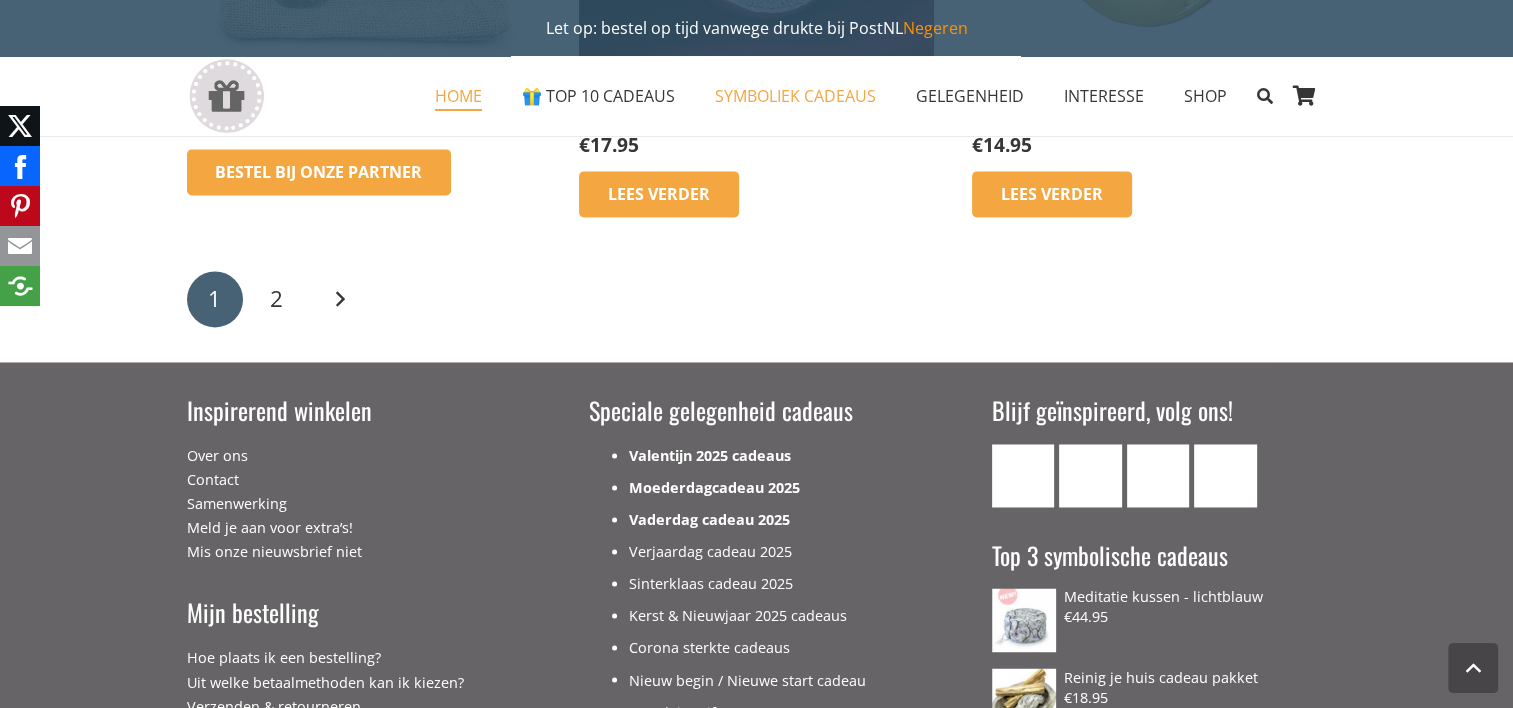 click on "HOME" at bounding box center [458, 96] 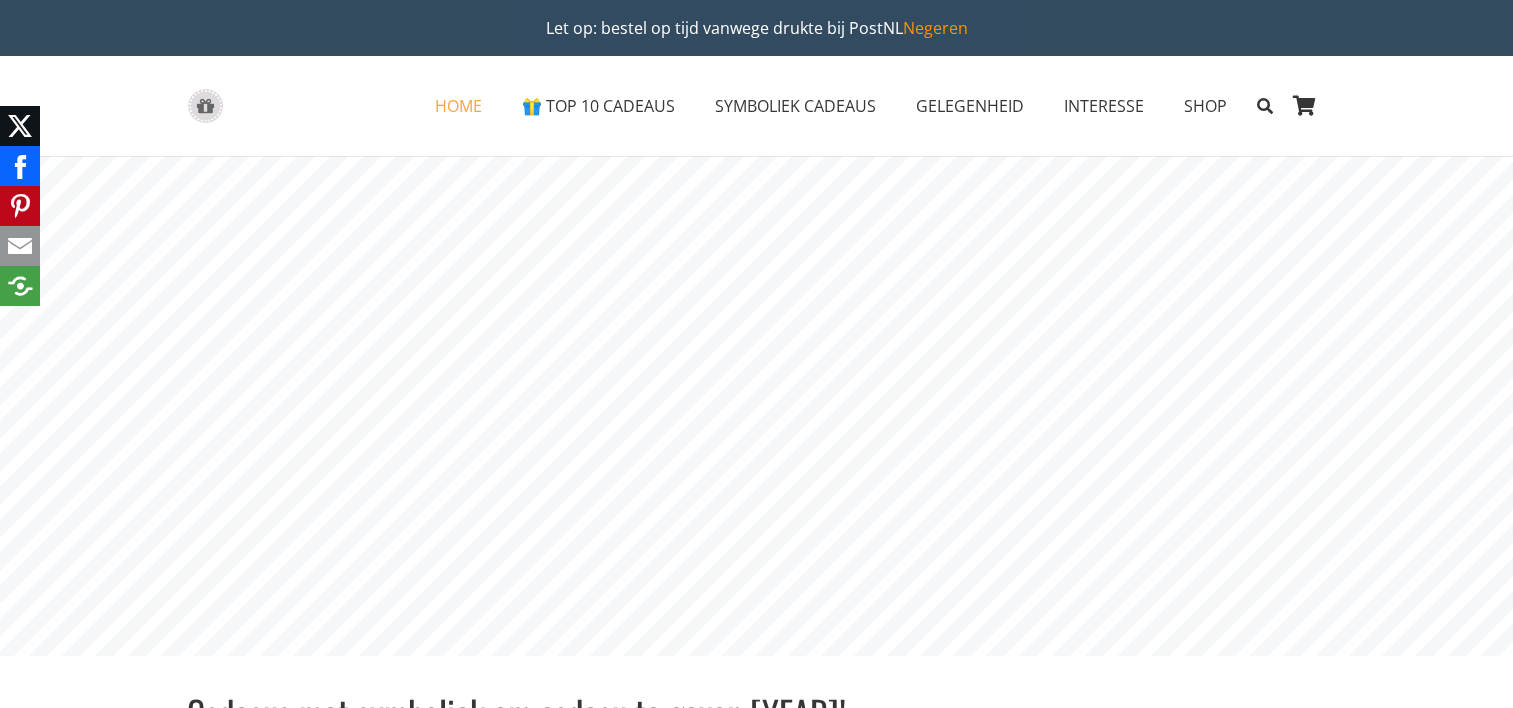 scroll, scrollTop: 0, scrollLeft: 0, axis: both 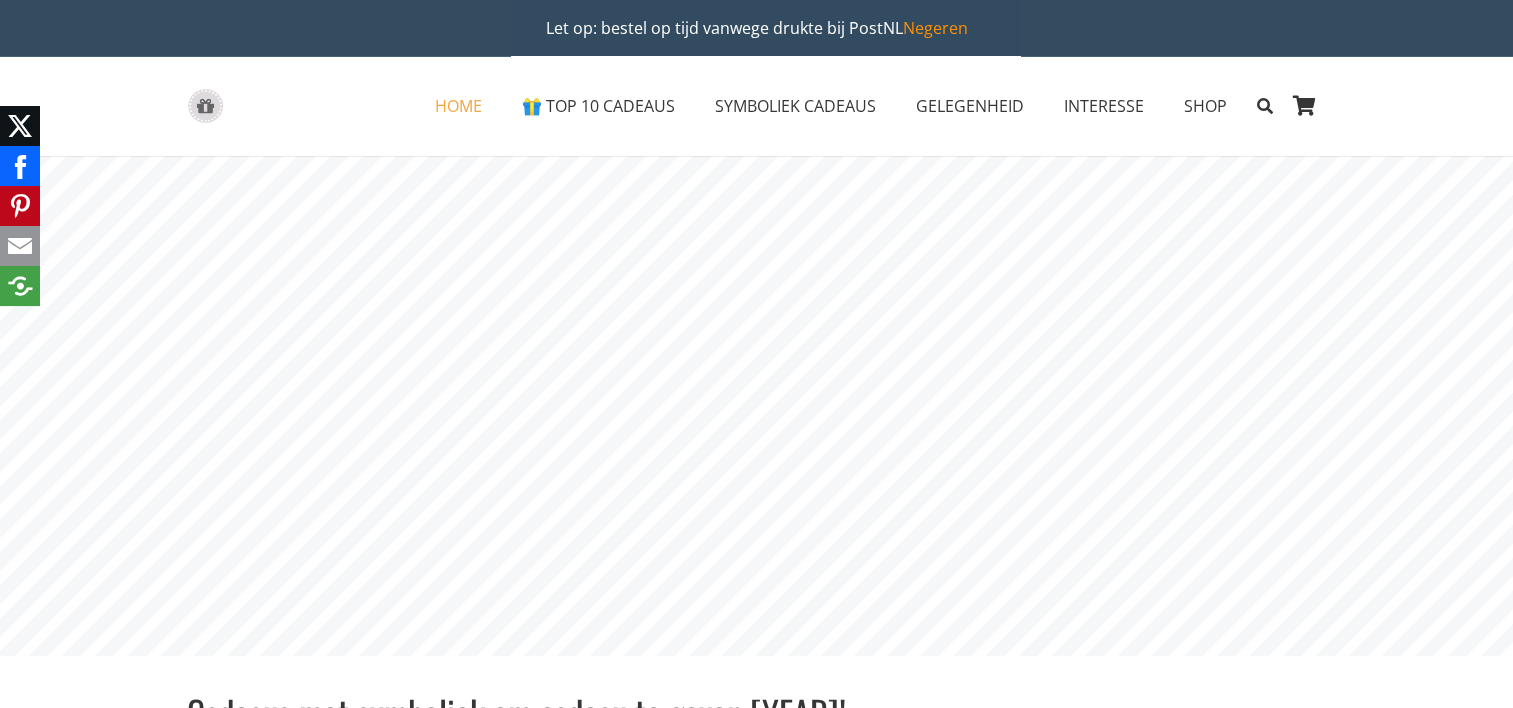 click on "HOME" at bounding box center [458, 106] 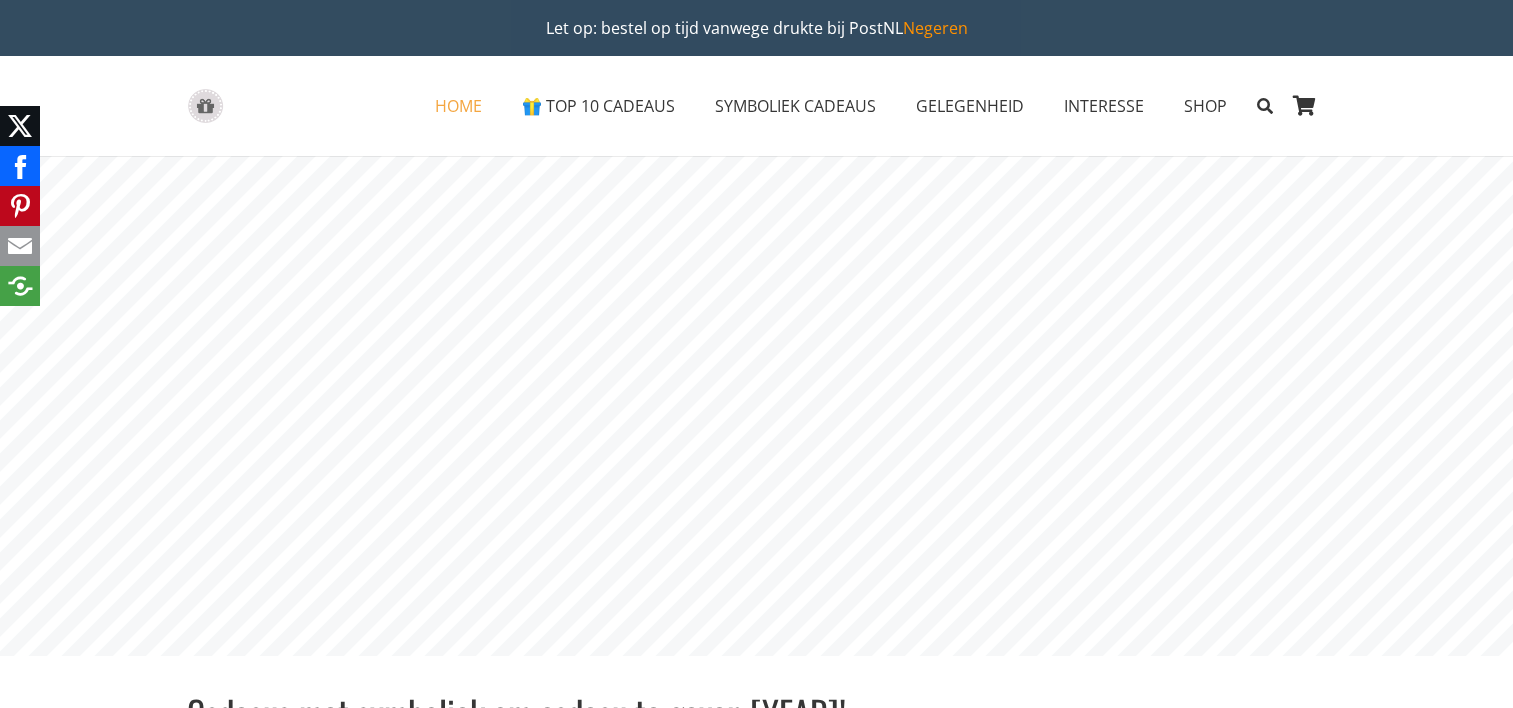 scroll, scrollTop: 0, scrollLeft: 0, axis: both 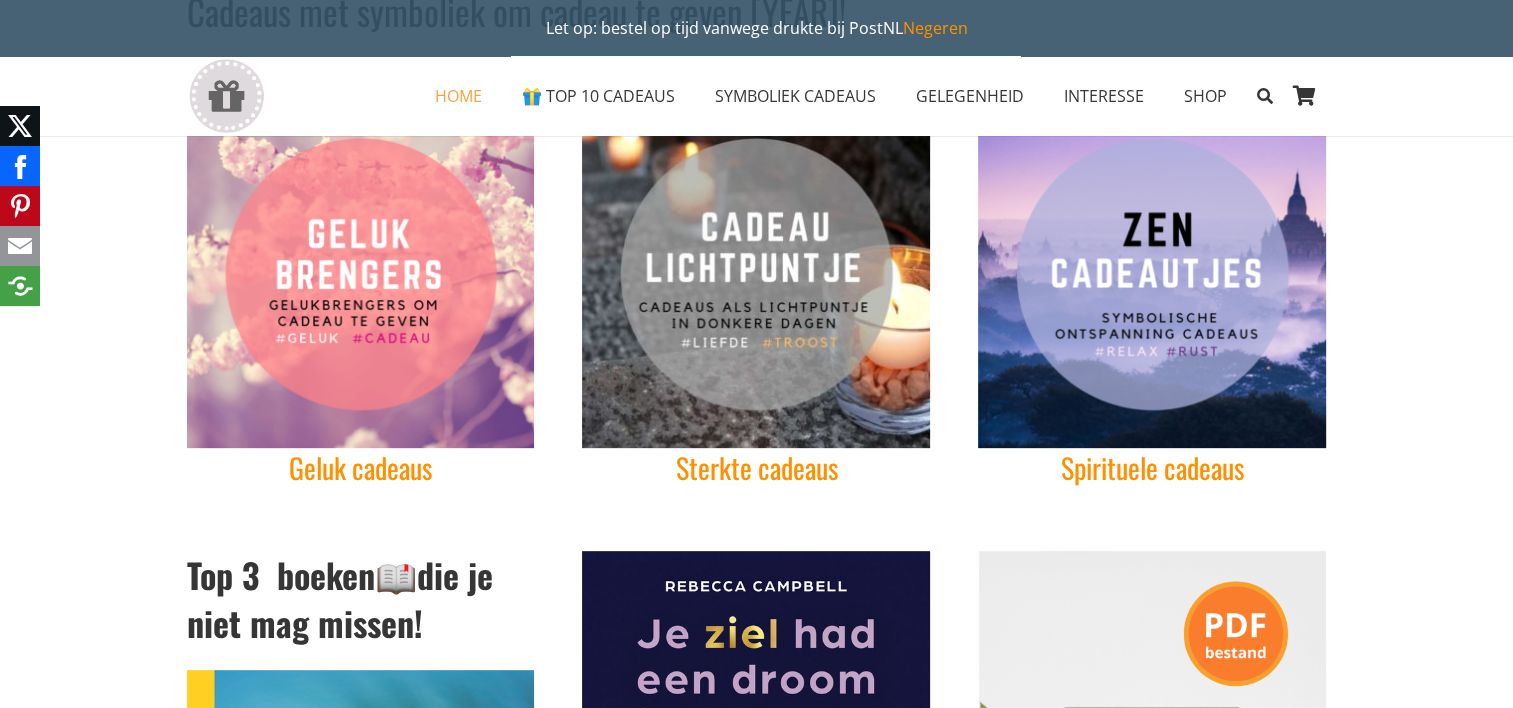 click at bounding box center (756, 274) 